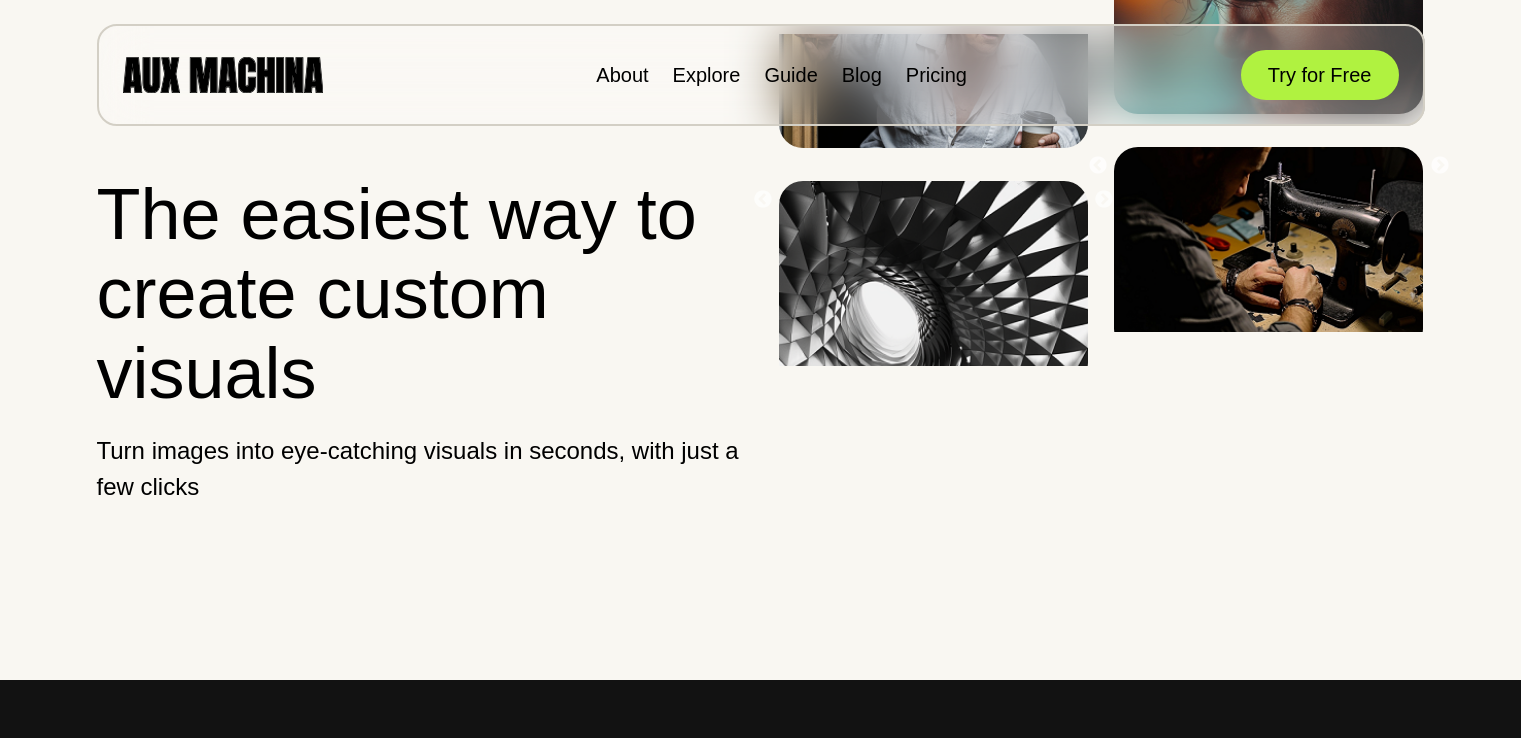 scroll, scrollTop: 0, scrollLeft: 0, axis: both 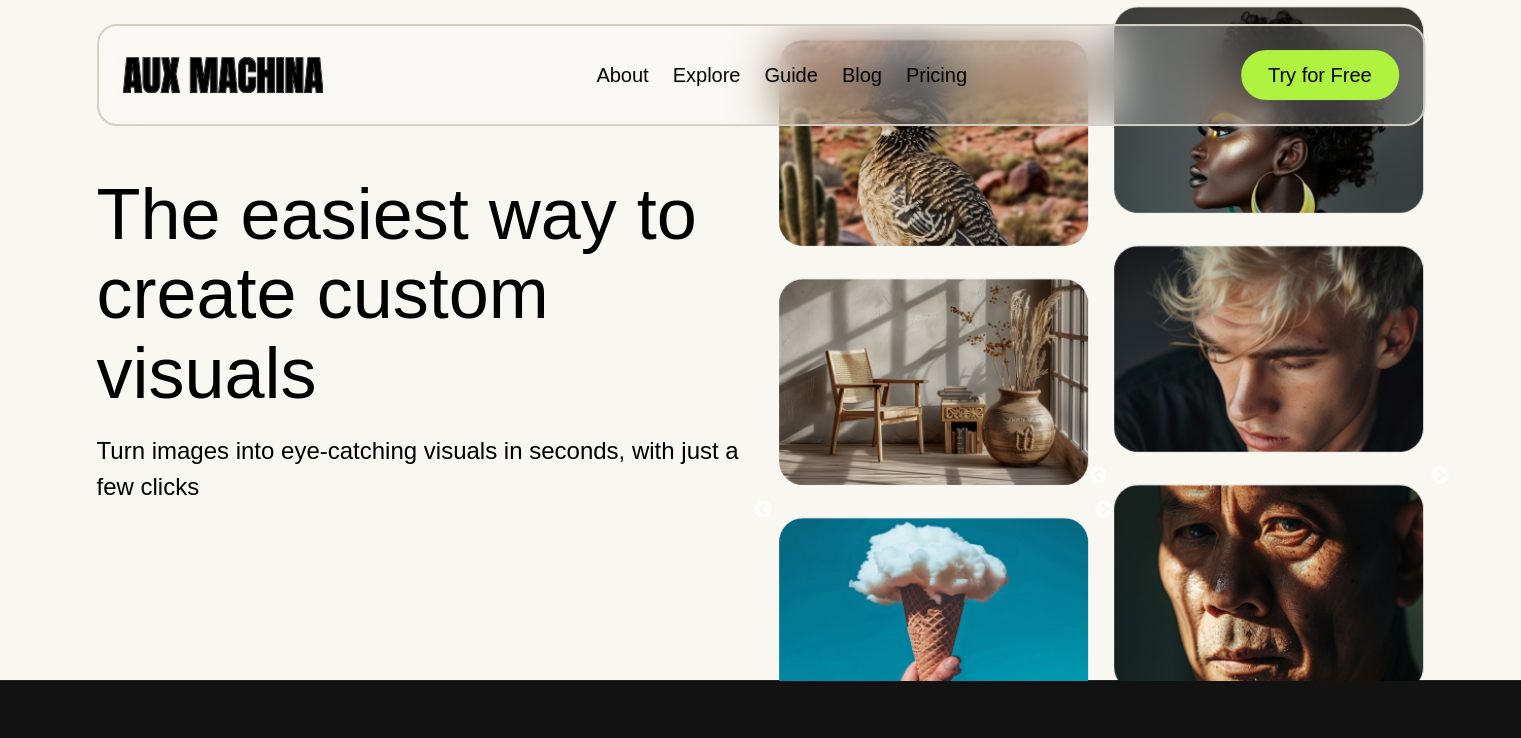 click on "About Explore Guide Blog Pricing Try for Free" at bounding box center [761, 63] 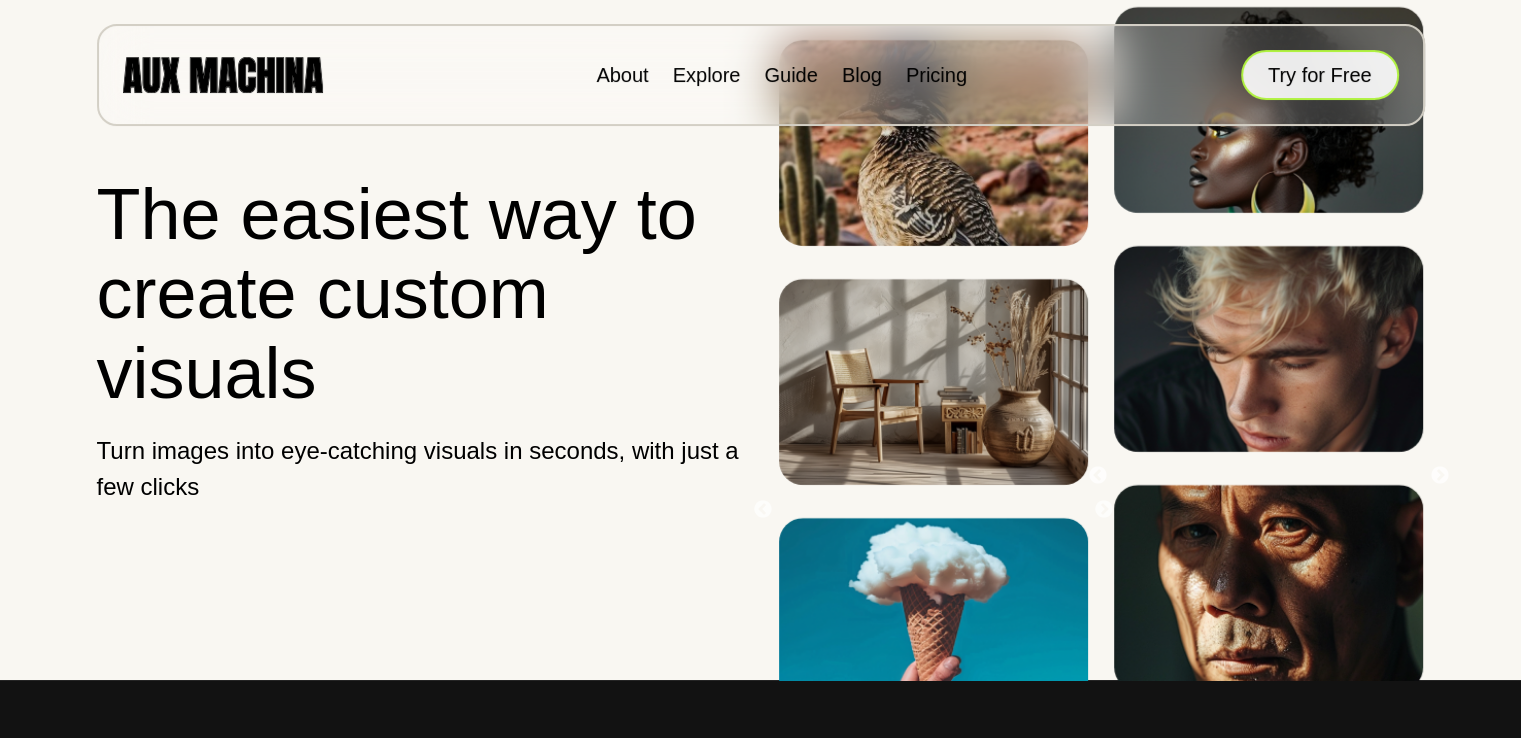 click on "Try for Free" at bounding box center (1320, 75) 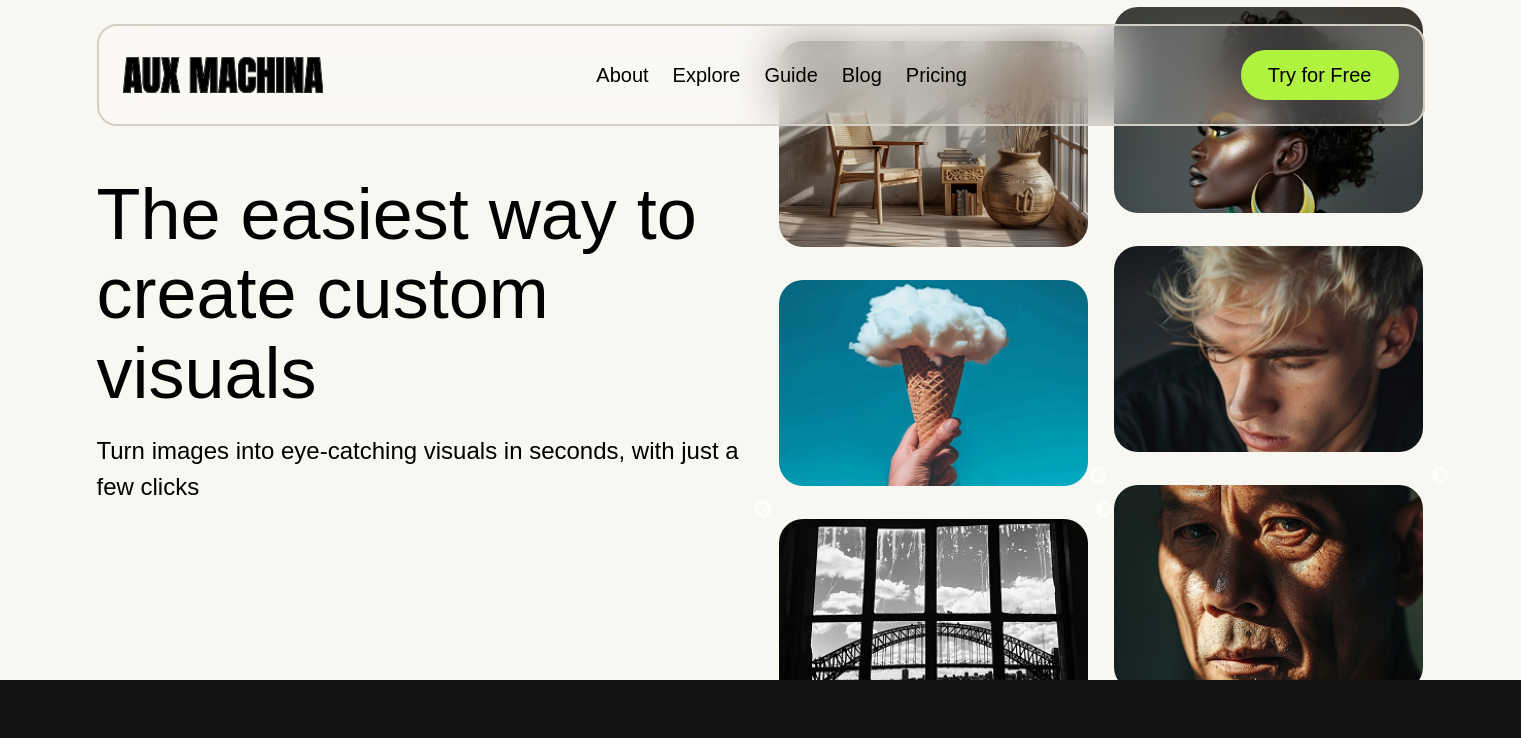 scroll, scrollTop: 0, scrollLeft: 0, axis: both 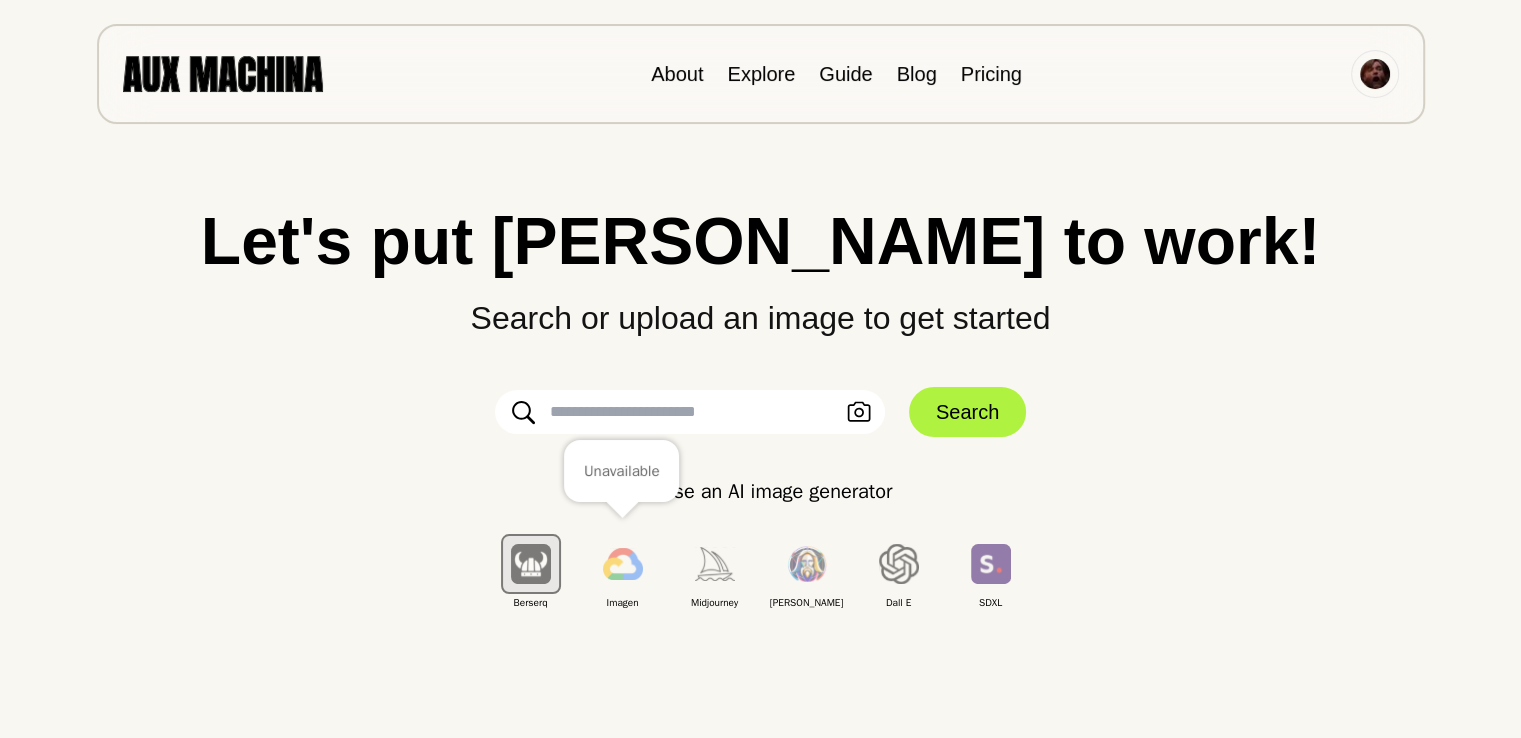 click at bounding box center [623, 564] 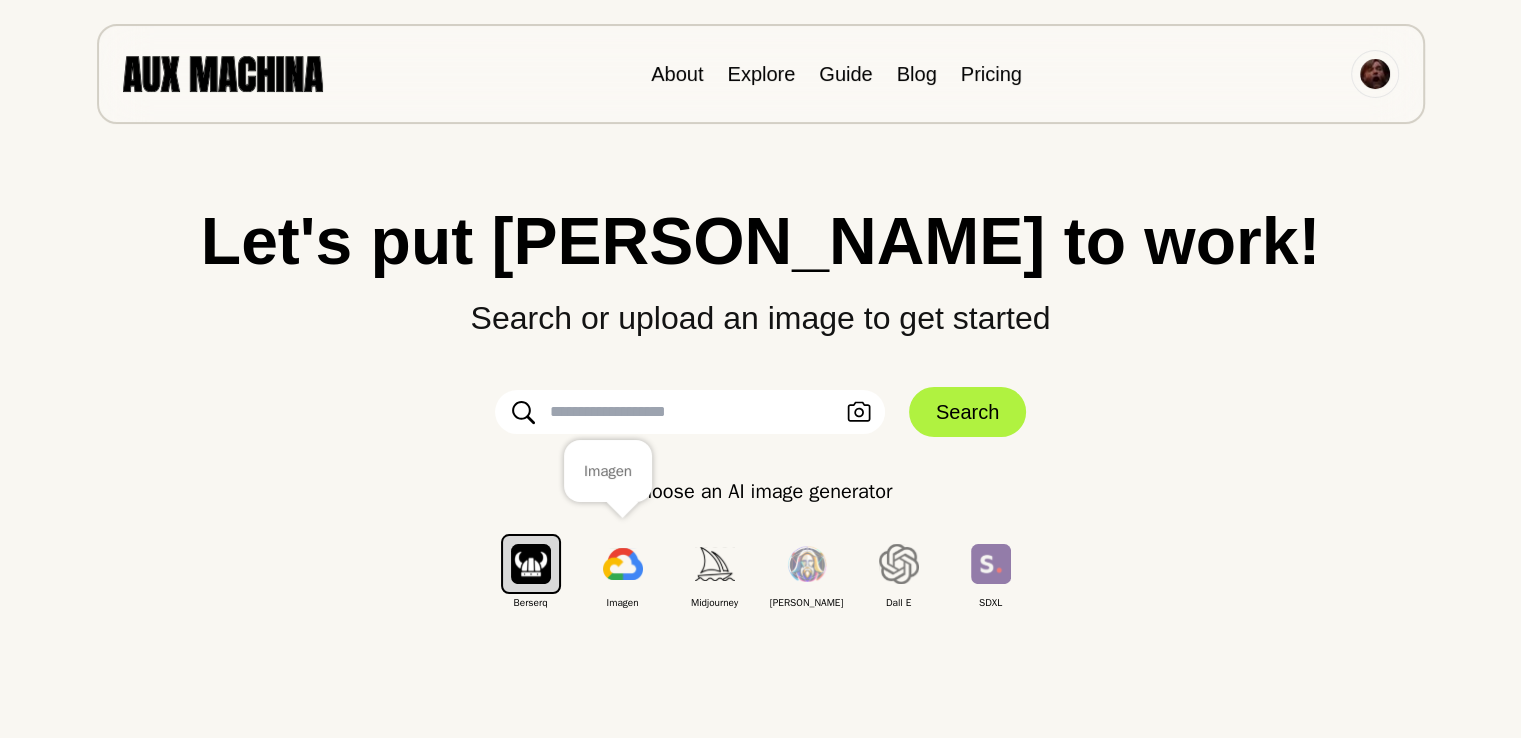 click at bounding box center [623, 564] 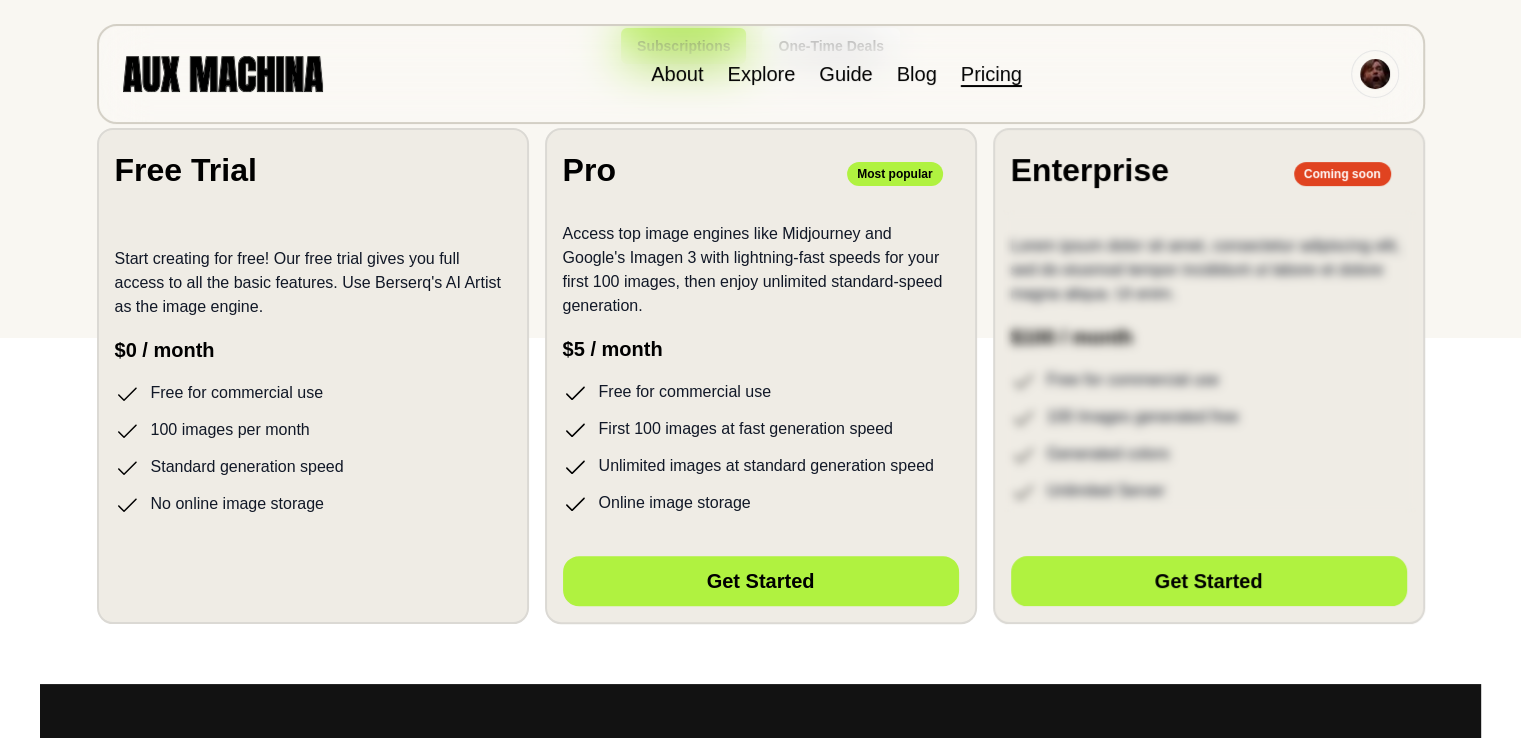 scroll, scrollTop: 488, scrollLeft: 0, axis: vertical 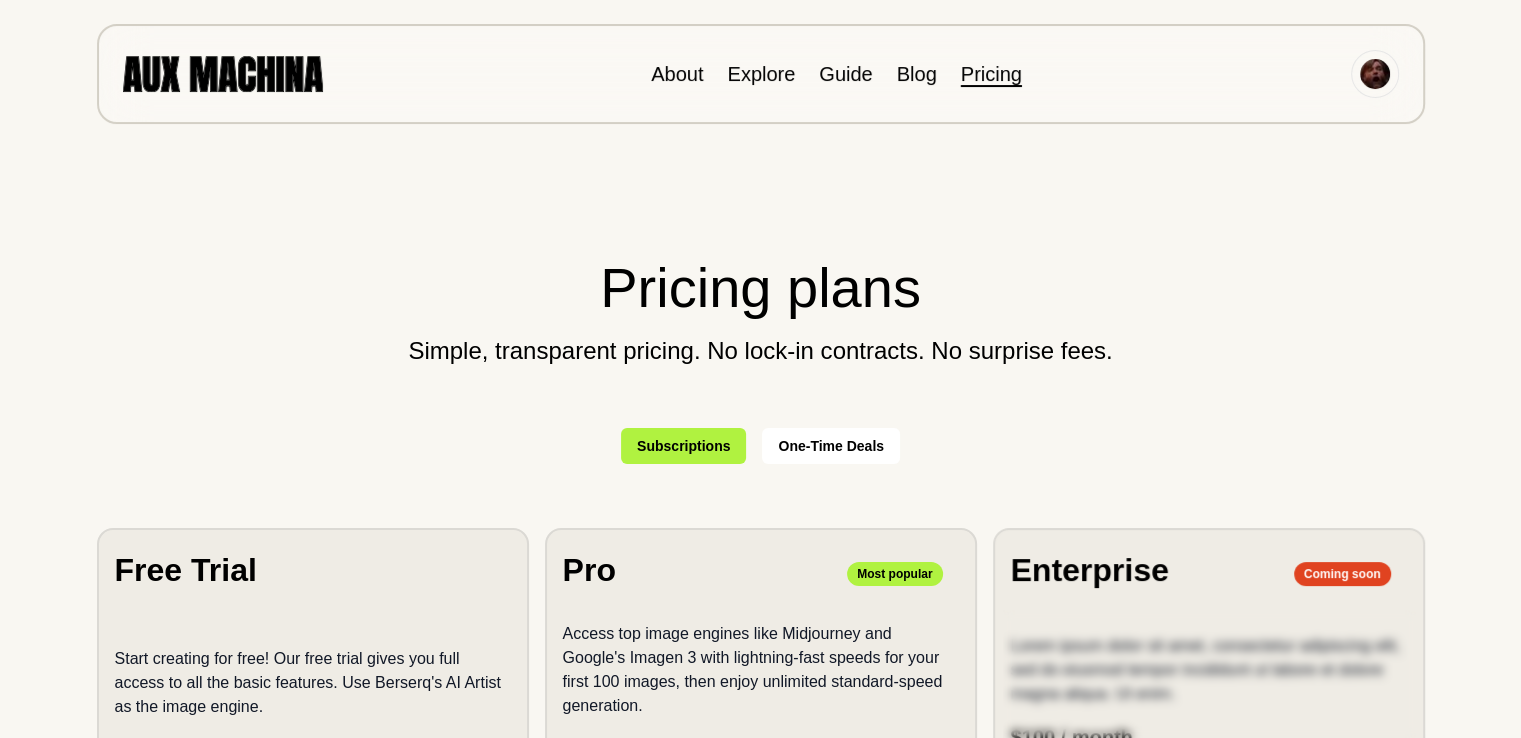 click at bounding box center (223, 73) 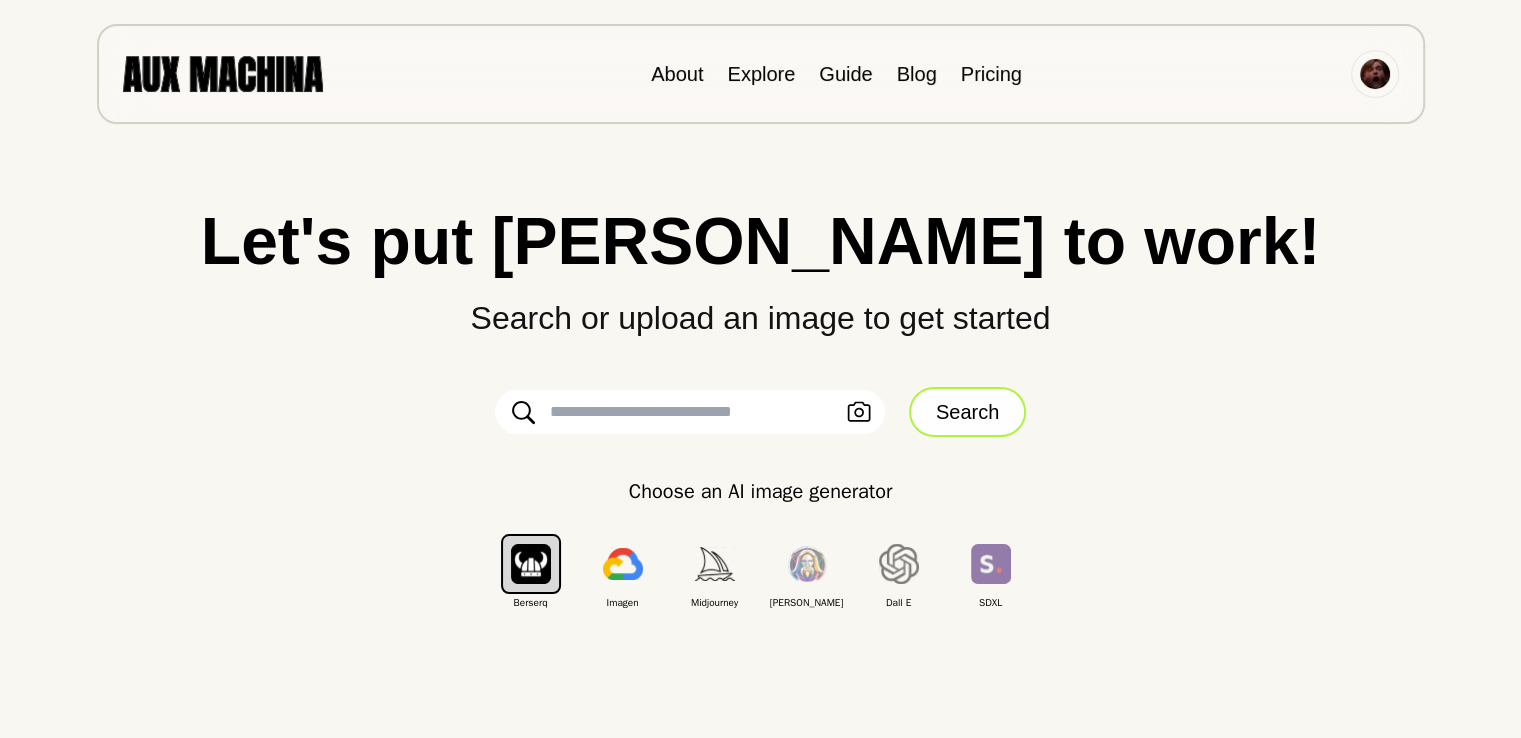 click on "Search" at bounding box center [967, 412] 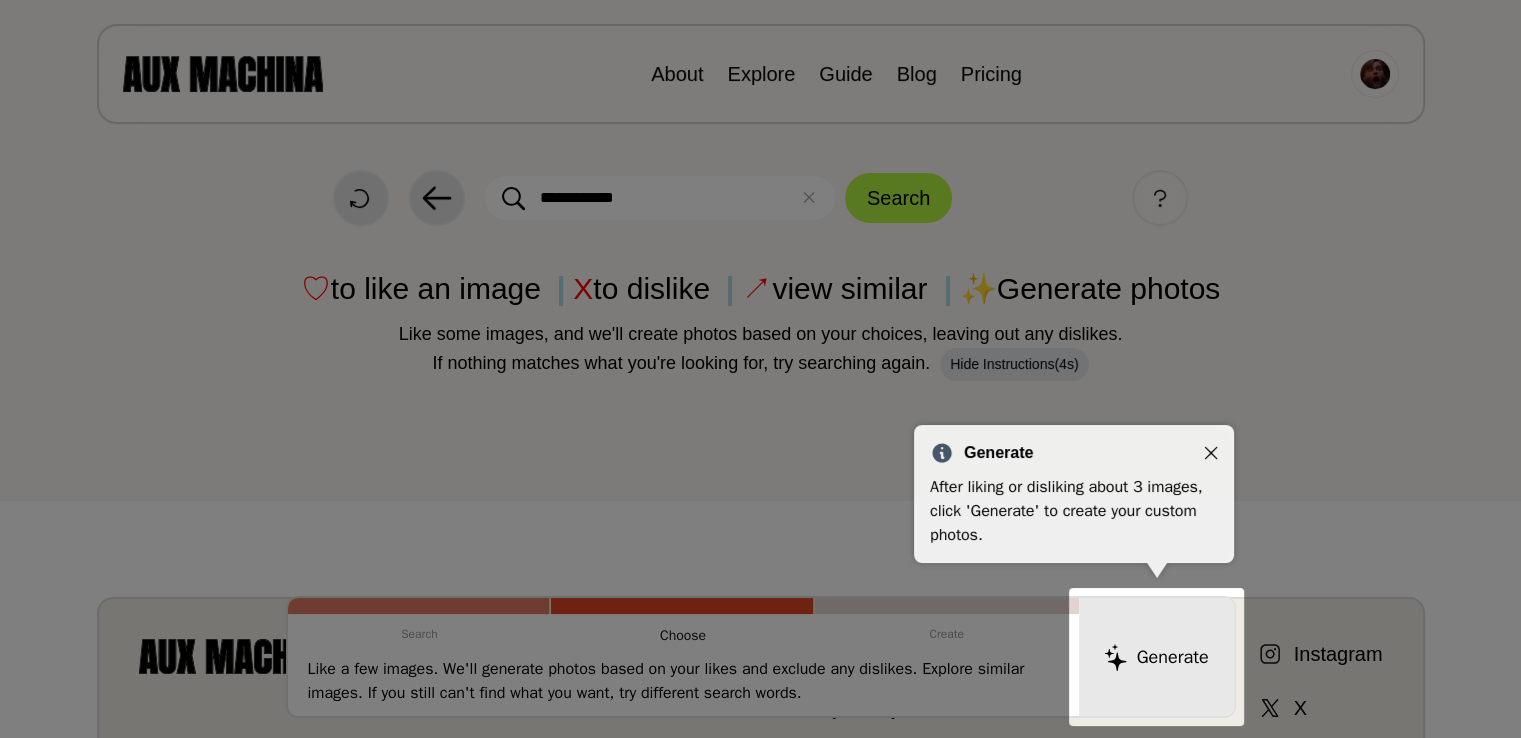 click at bounding box center [760, 596] 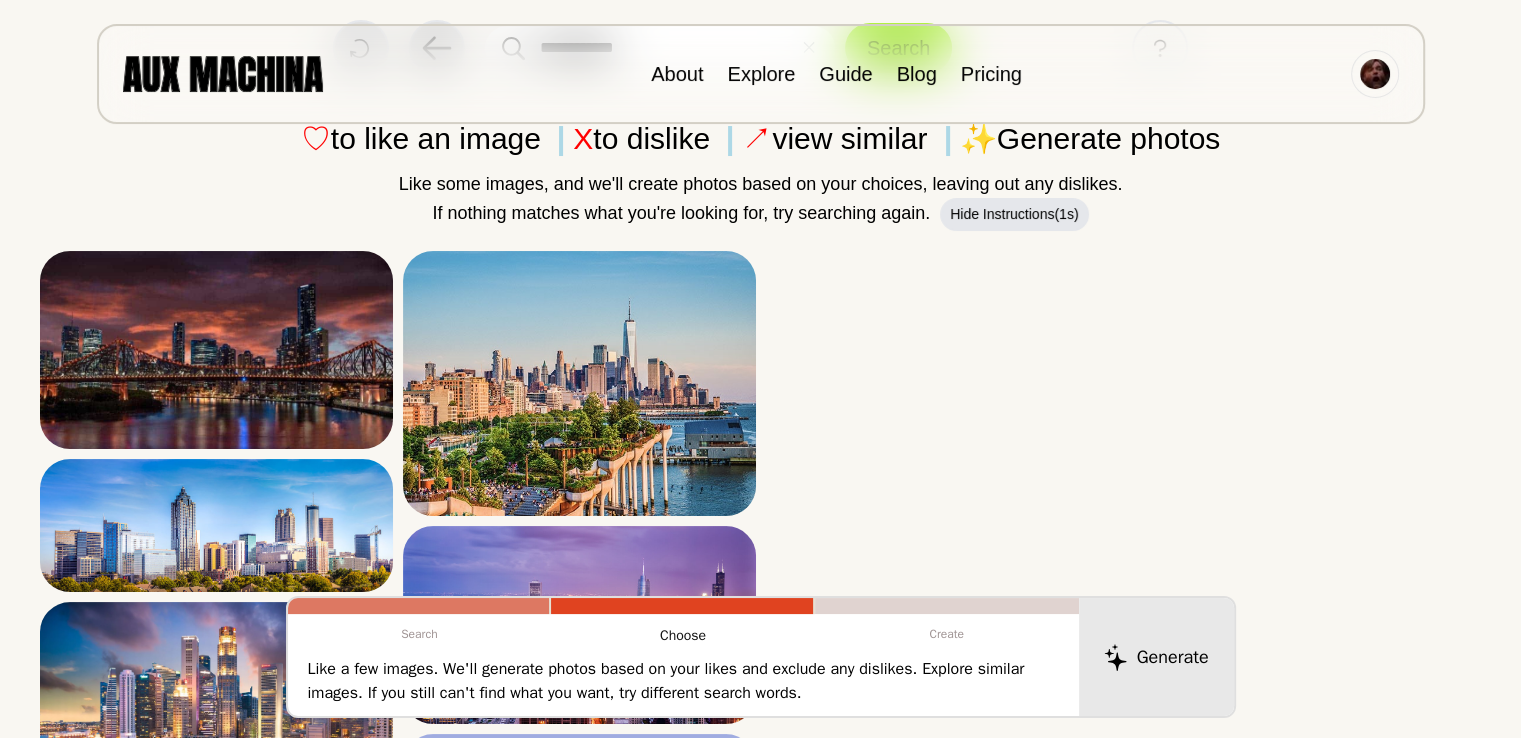 scroll, scrollTop: 0, scrollLeft: 0, axis: both 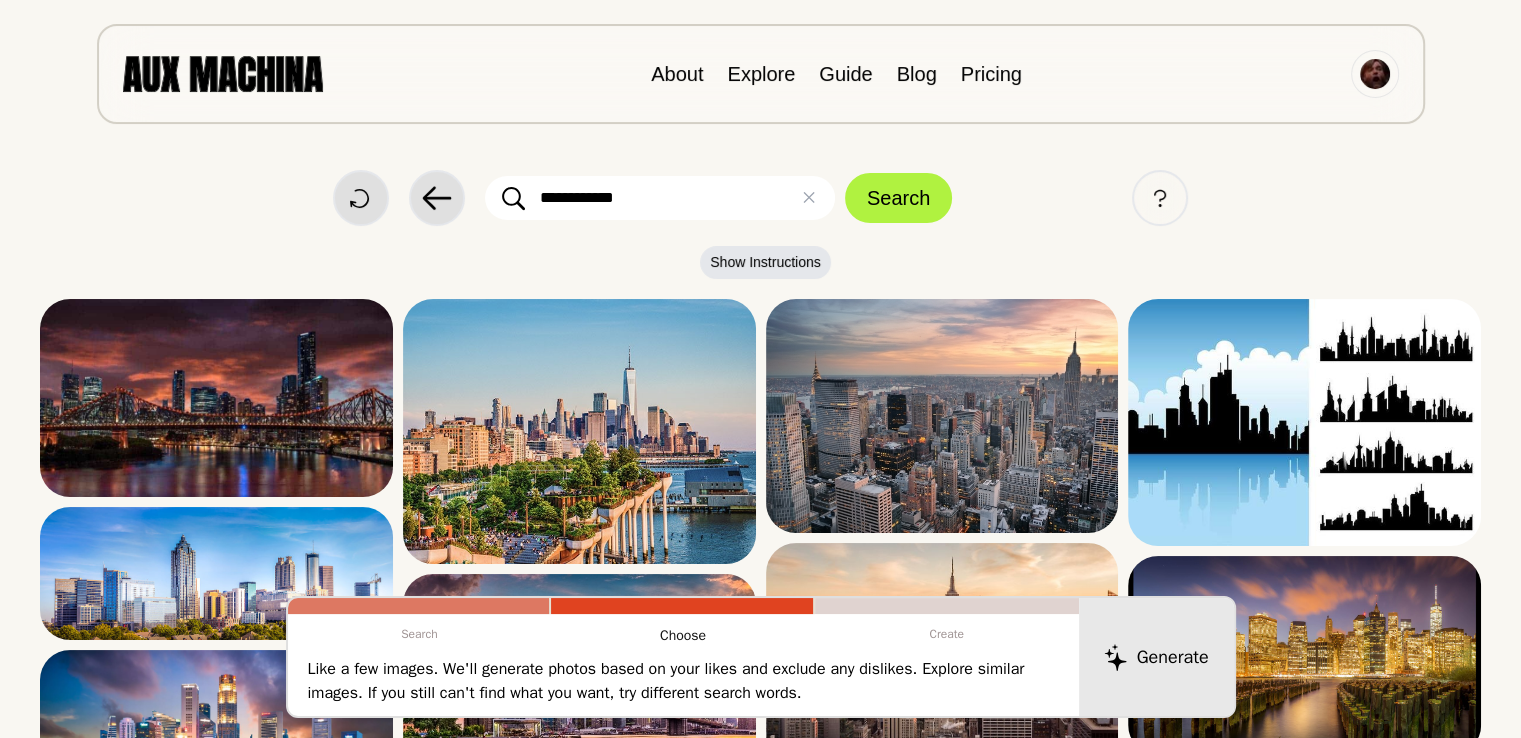 click at bounding box center [223, 73] 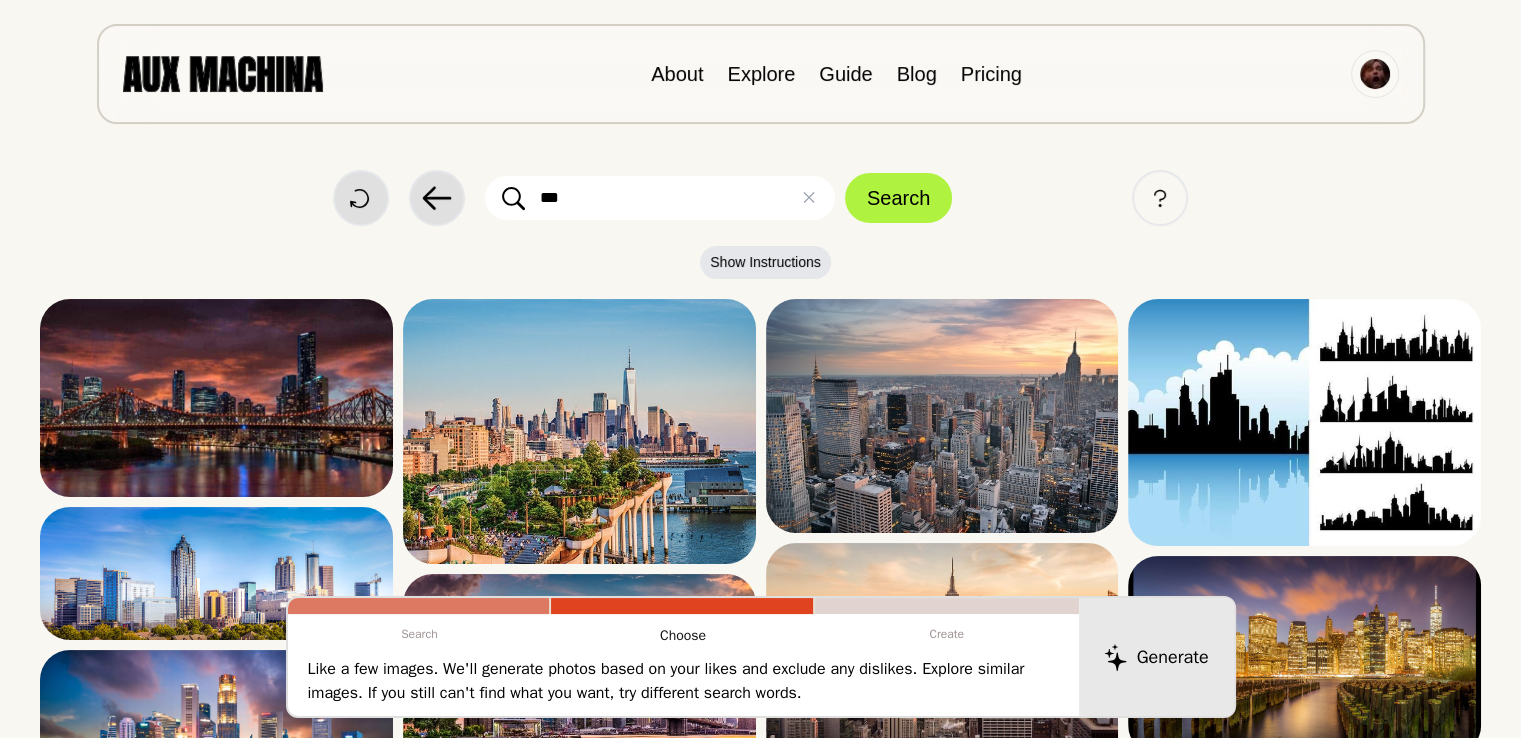 click on "Search" at bounding box center [898, 198] 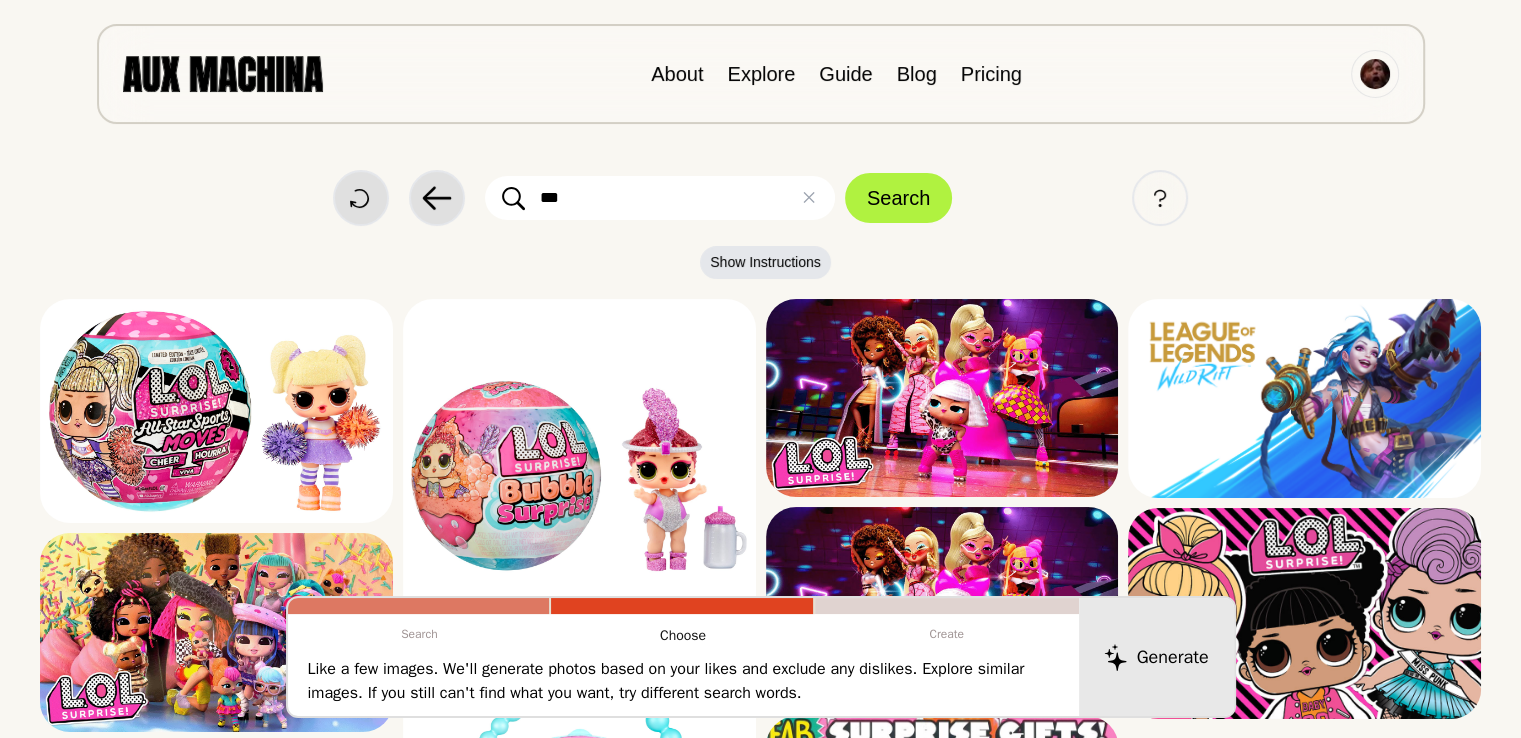 click on "***" at bounding box center [660, 198] 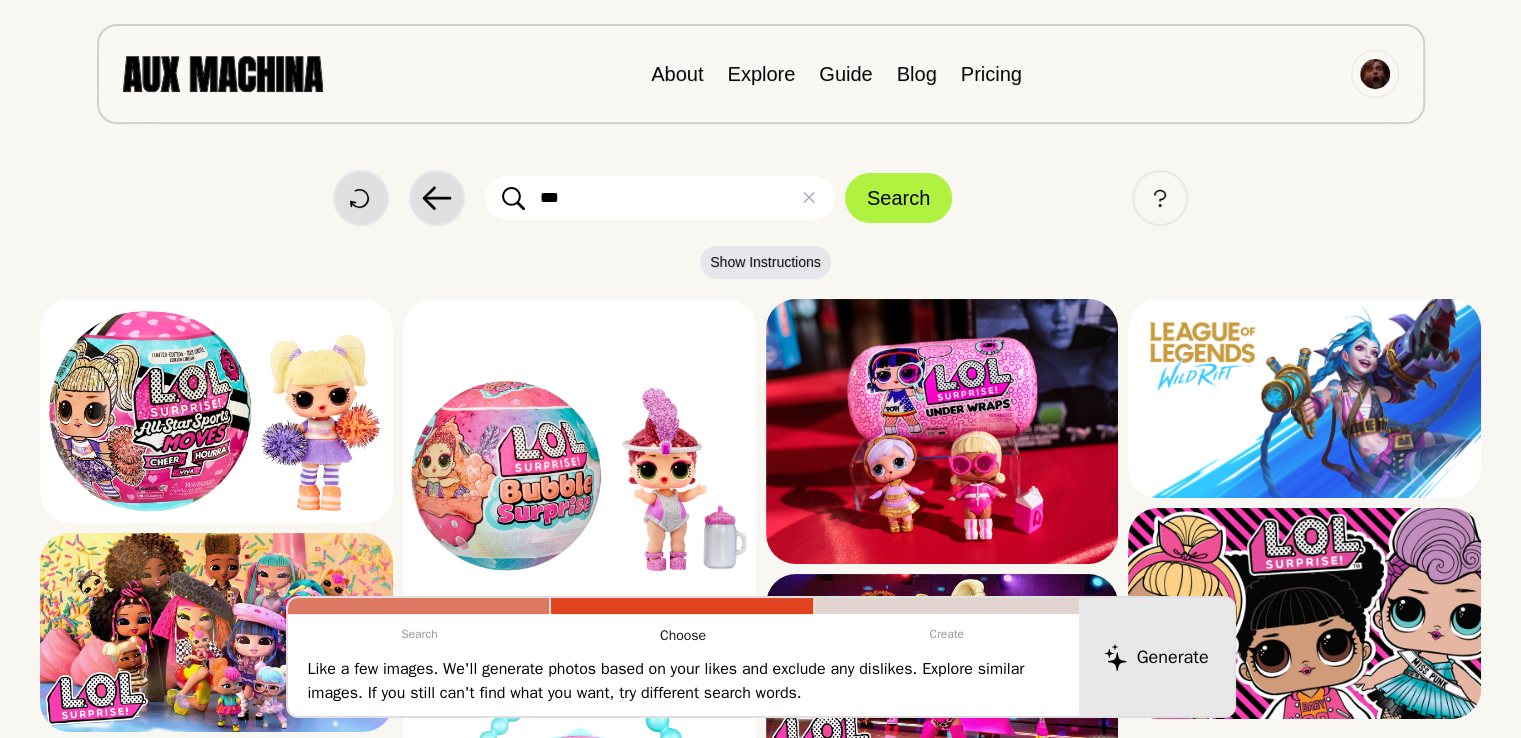 click on "***" at bounding box center (660, 198) 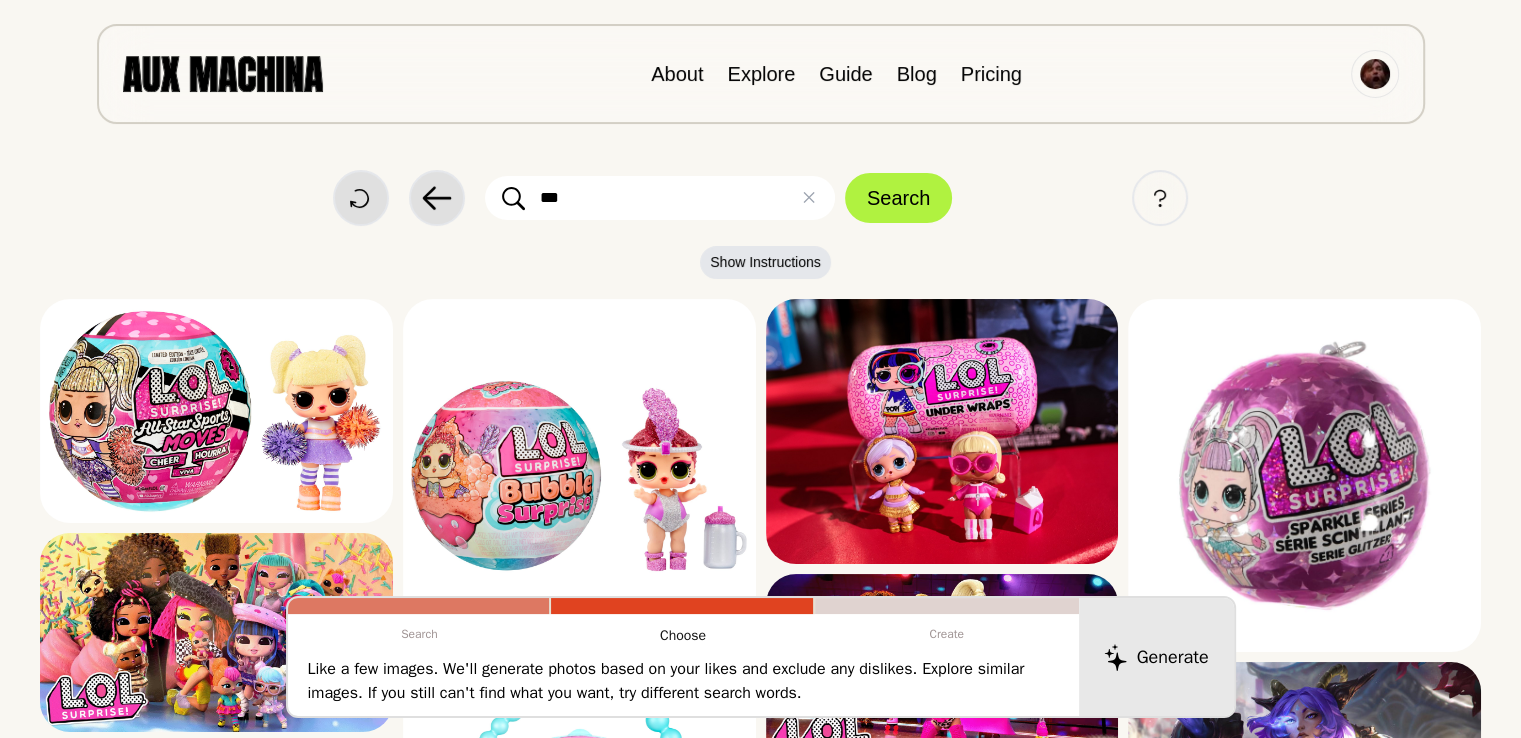click on "***" at bounding box center [660, 198] 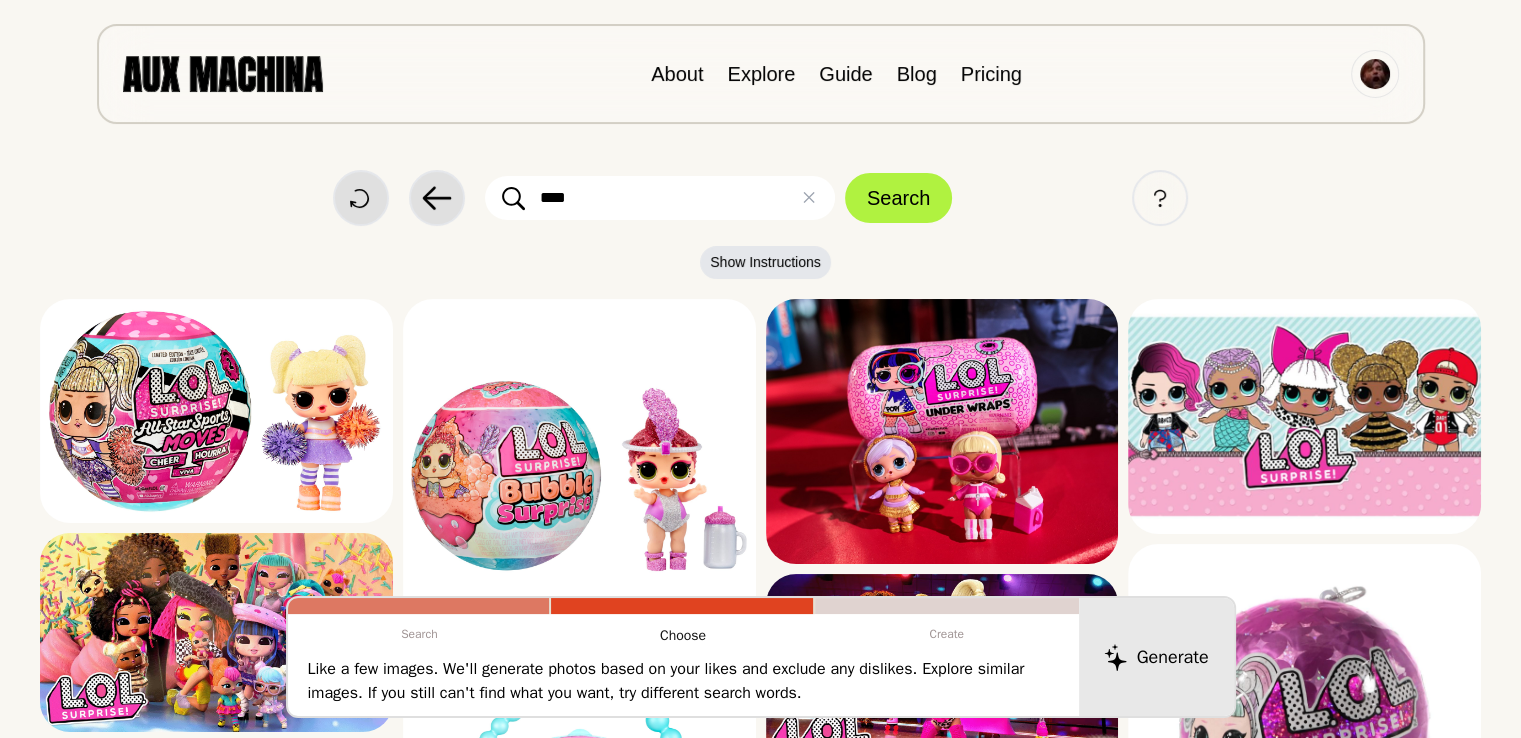 type on "****" 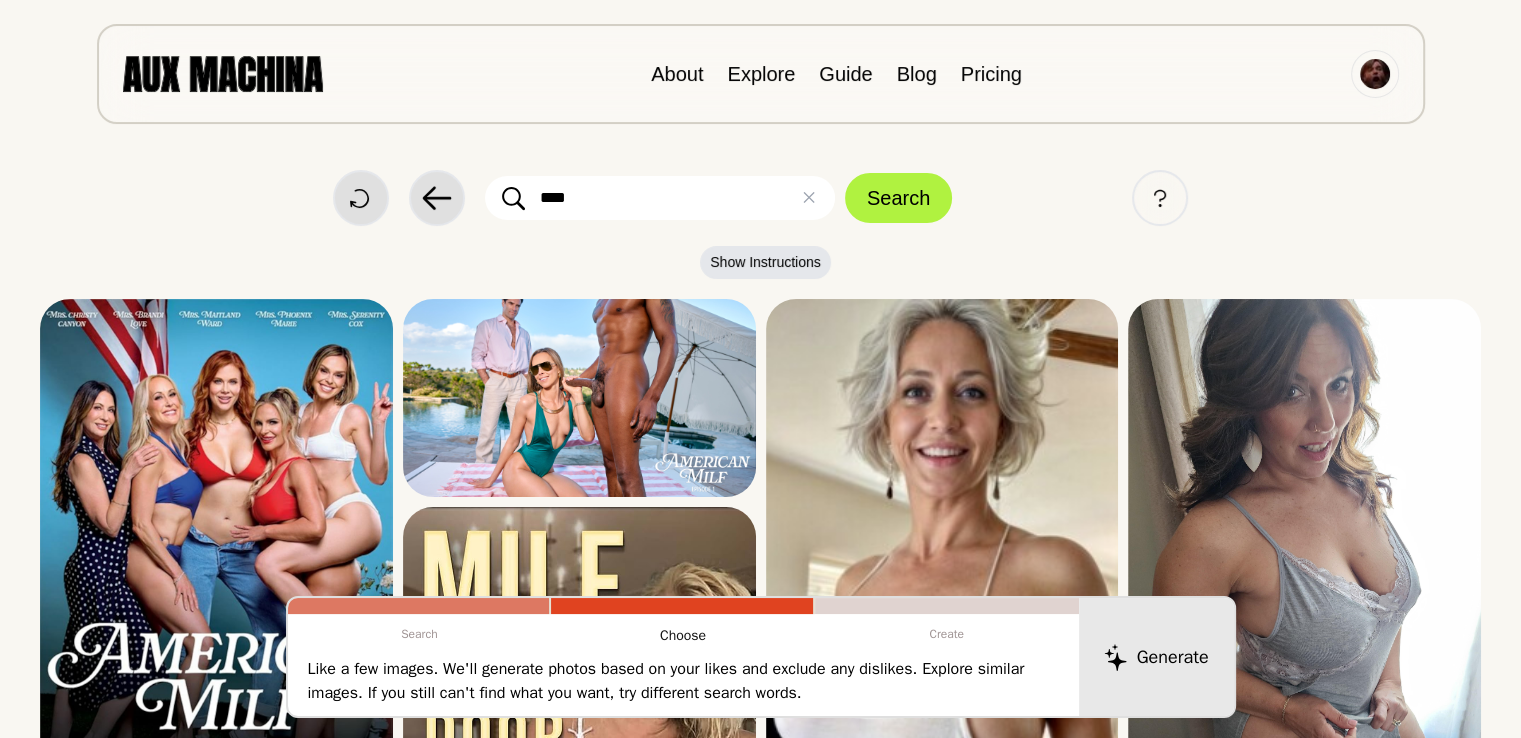 scroll, scrollTop: 644, scrollLeft: 0, axis: vertical 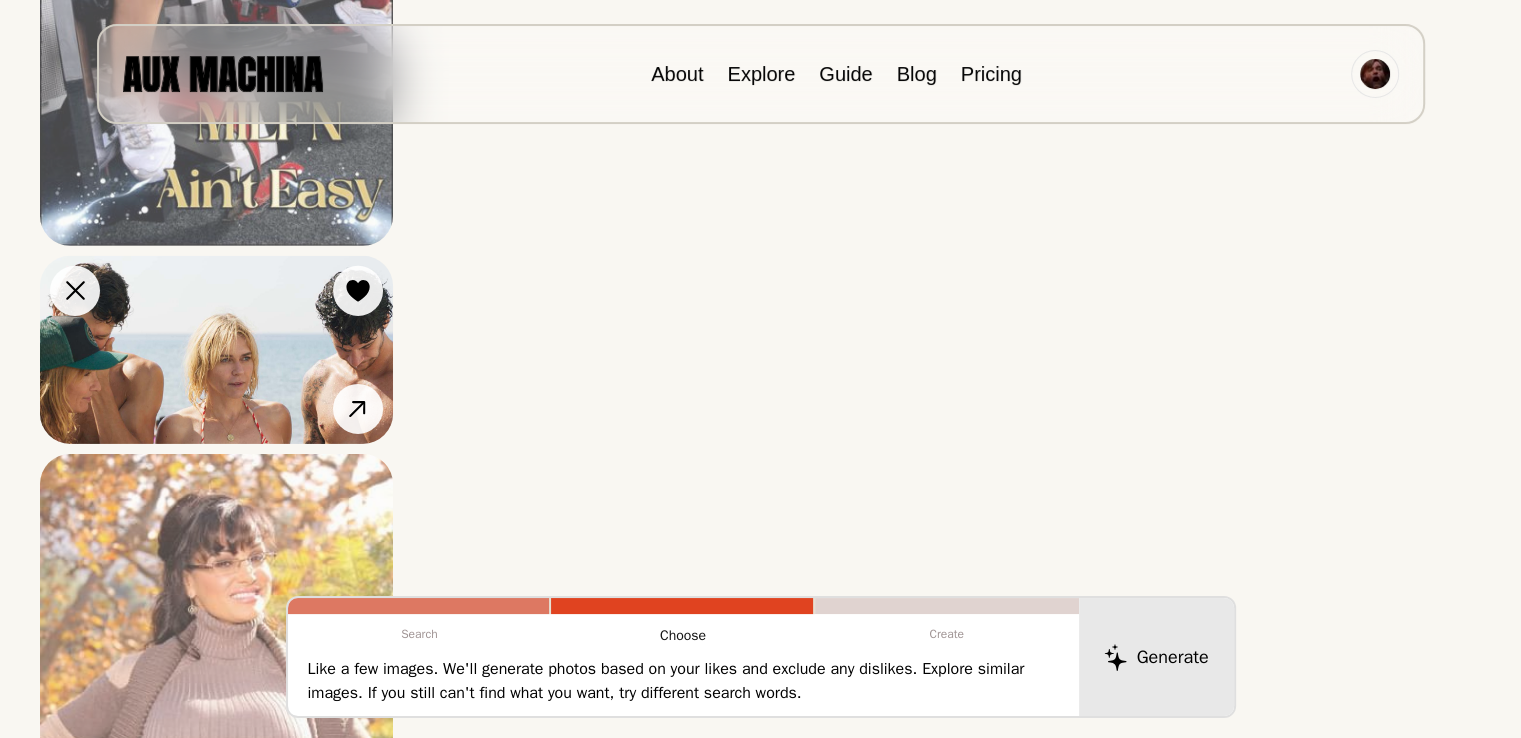click at bounding box center [216, 350] 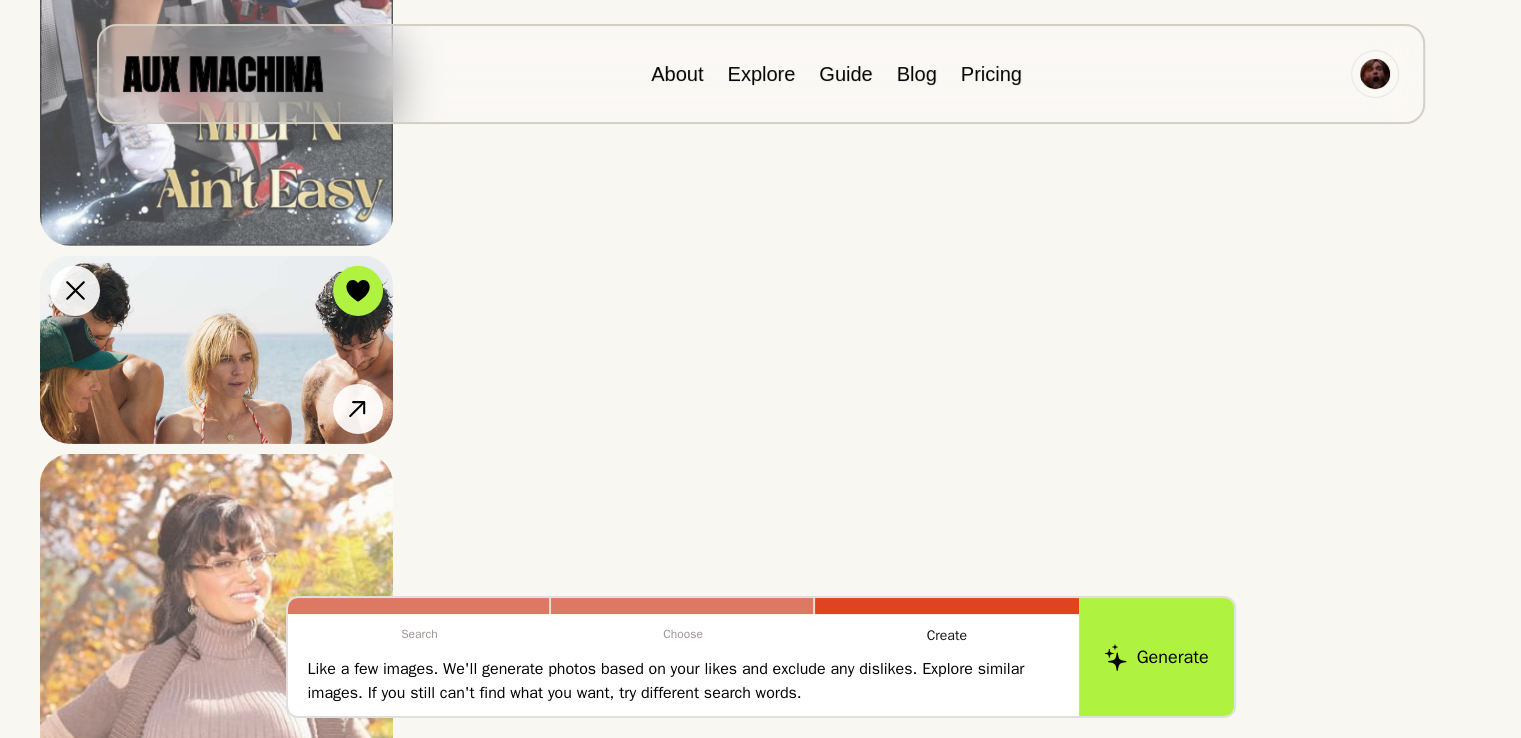 click at bounding box center [216, 350] 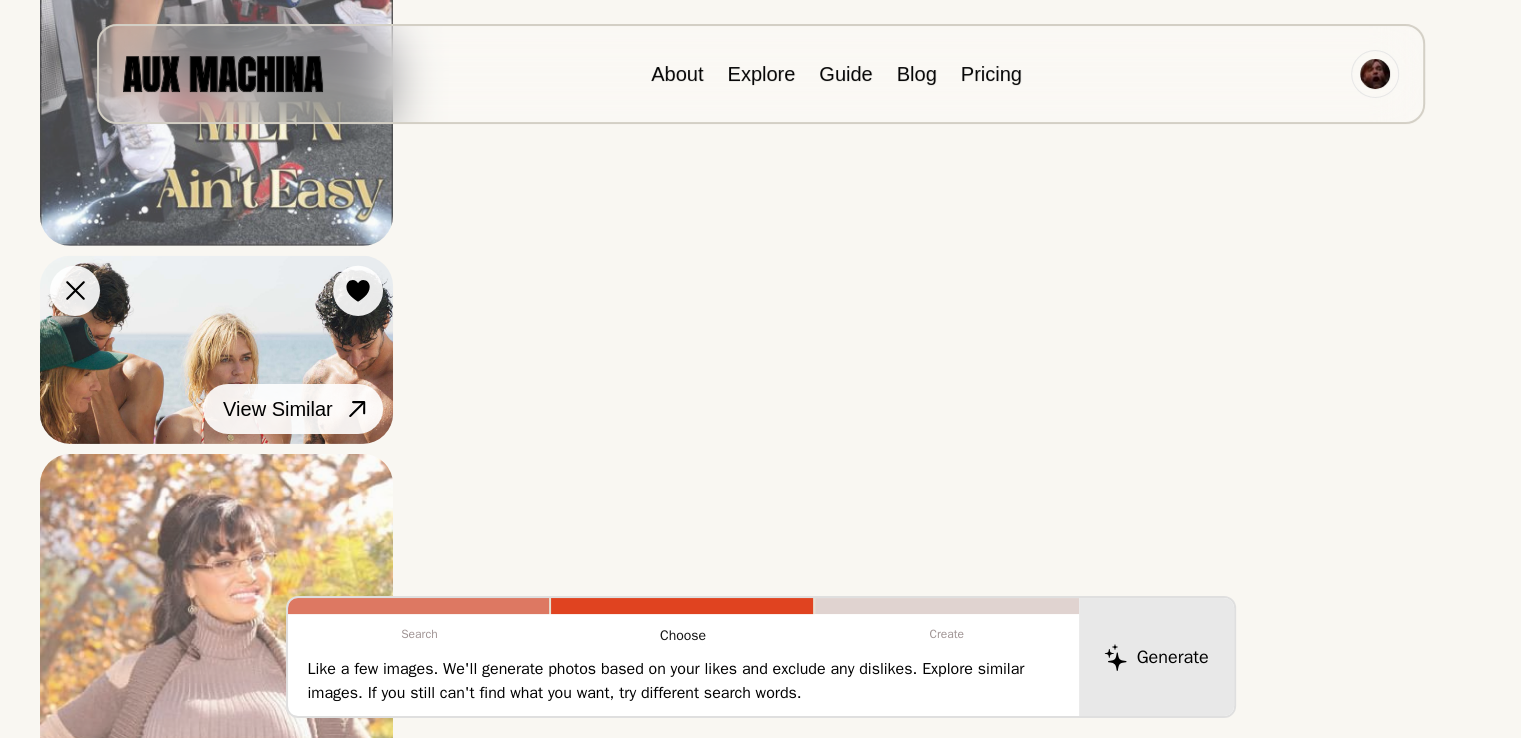 click 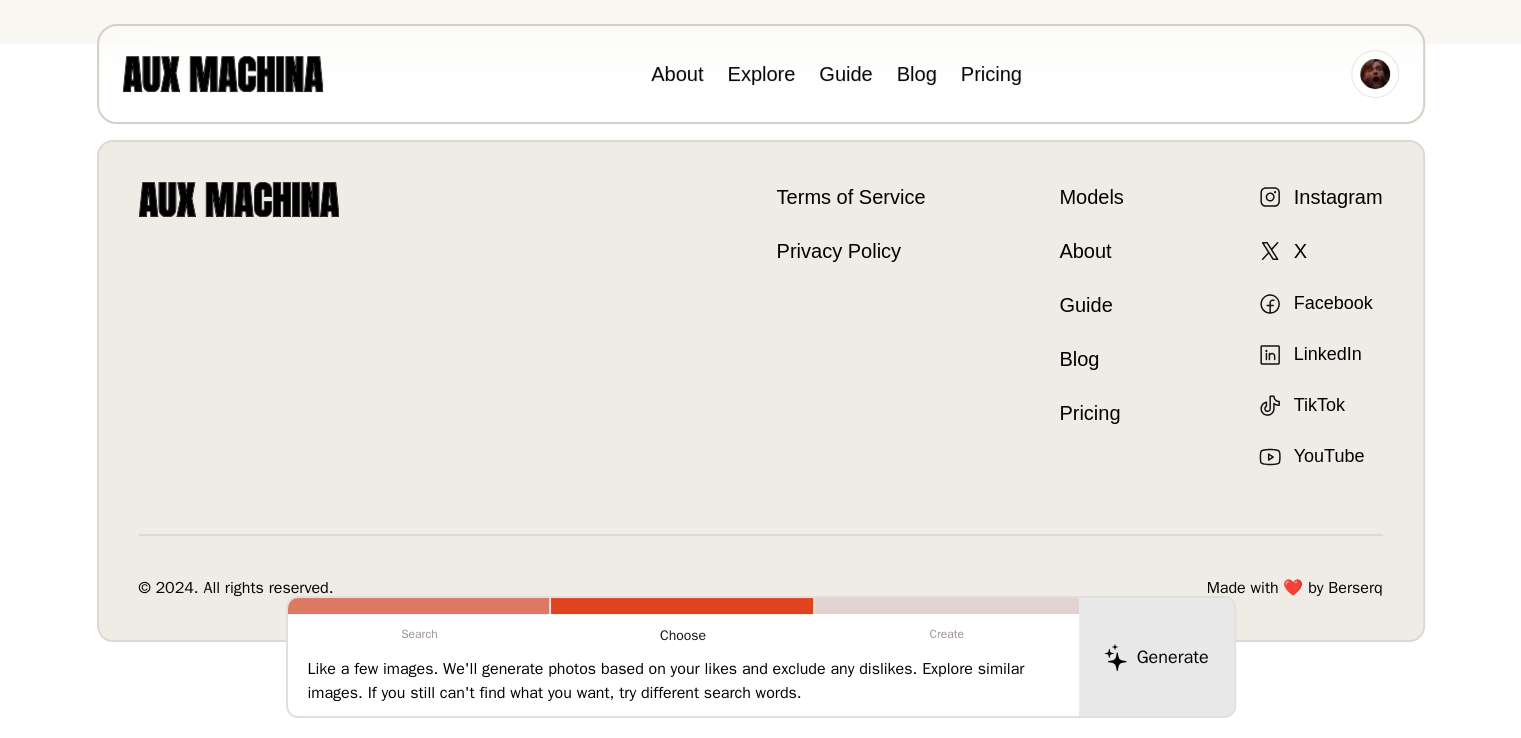 scroll, scrollTop: 636, scrollLeft: 0, axis: vertical 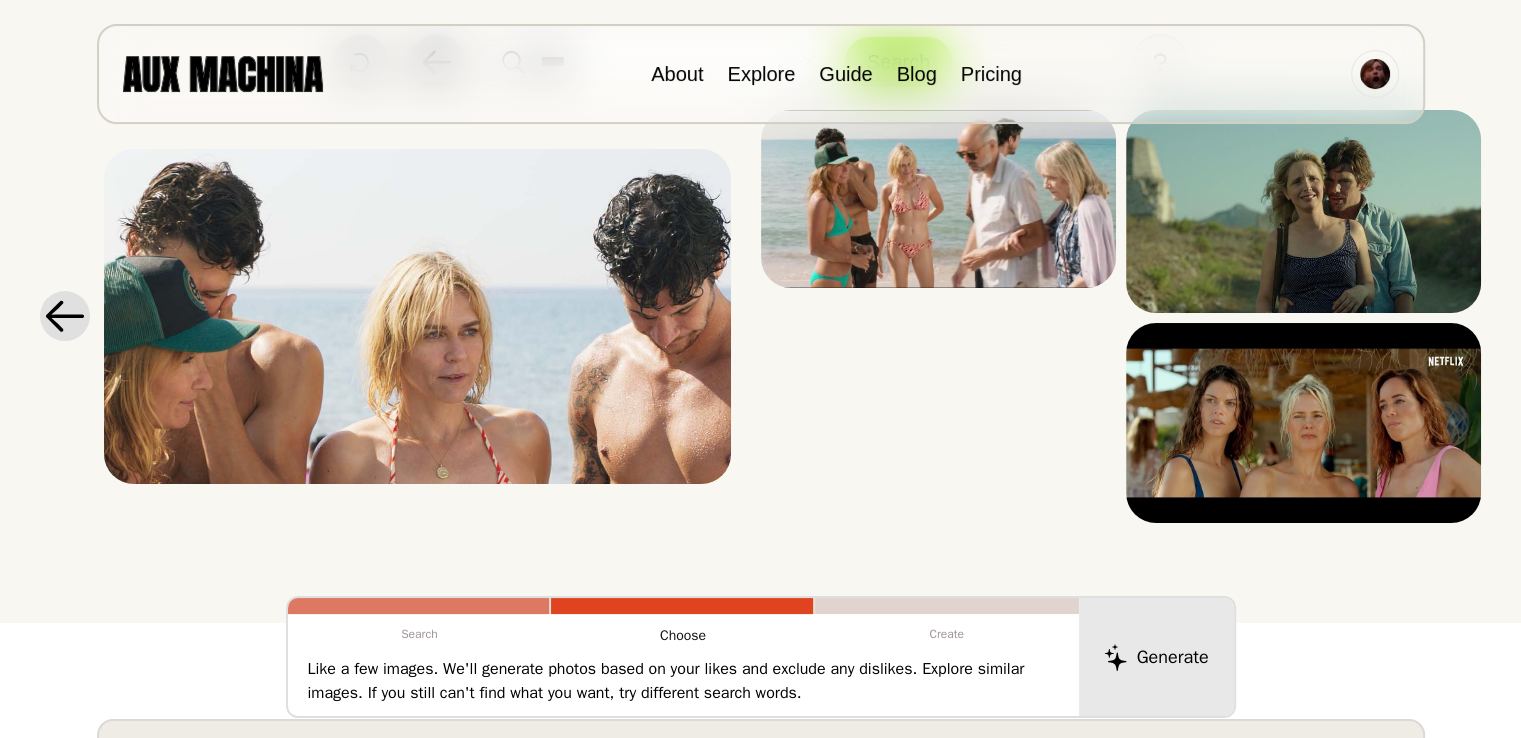 click 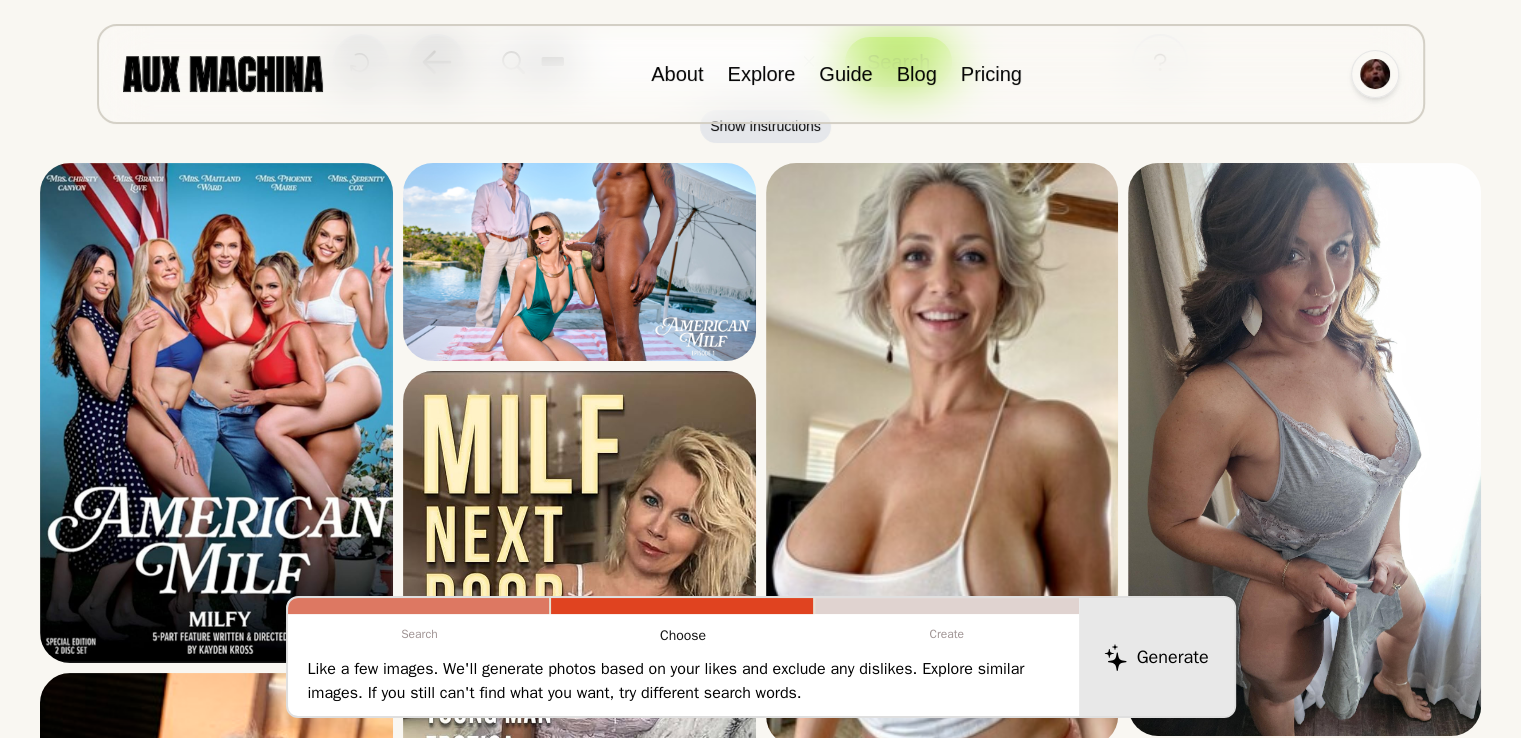 click at bounding box center [1375, 74] 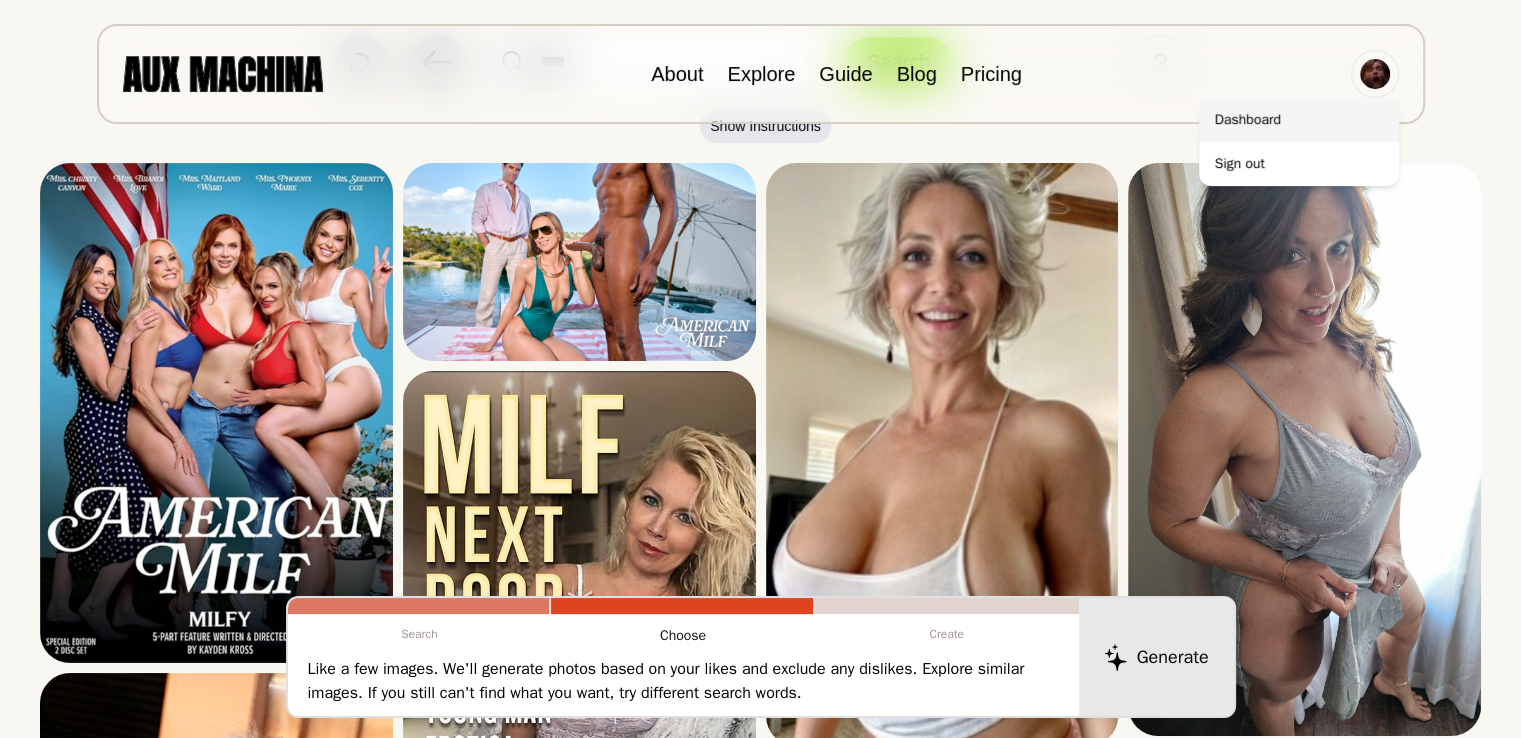click on "Dashboard" at bounding box center [1299, 120] 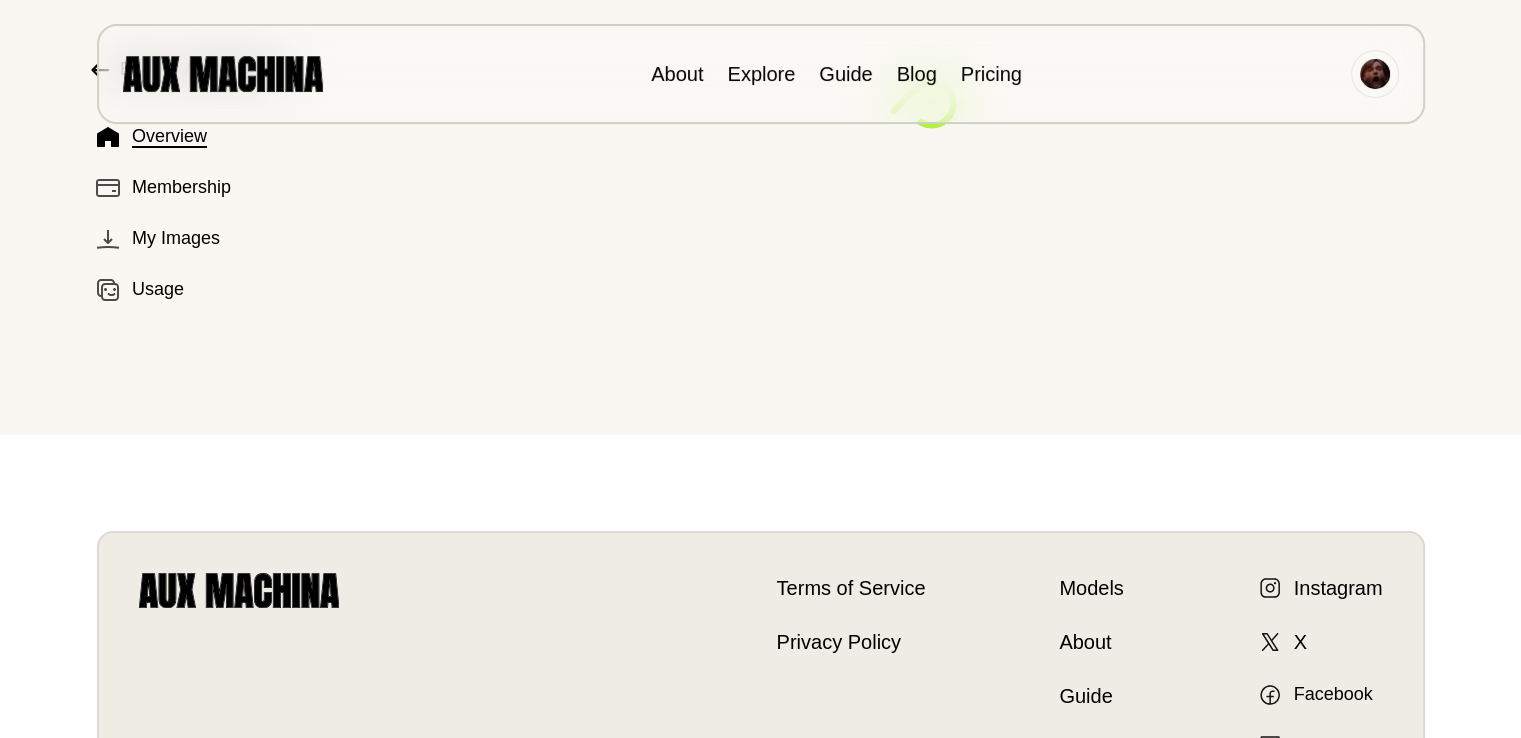 scroll, scrollTop: 0, scrollLeft: 0, axis: both 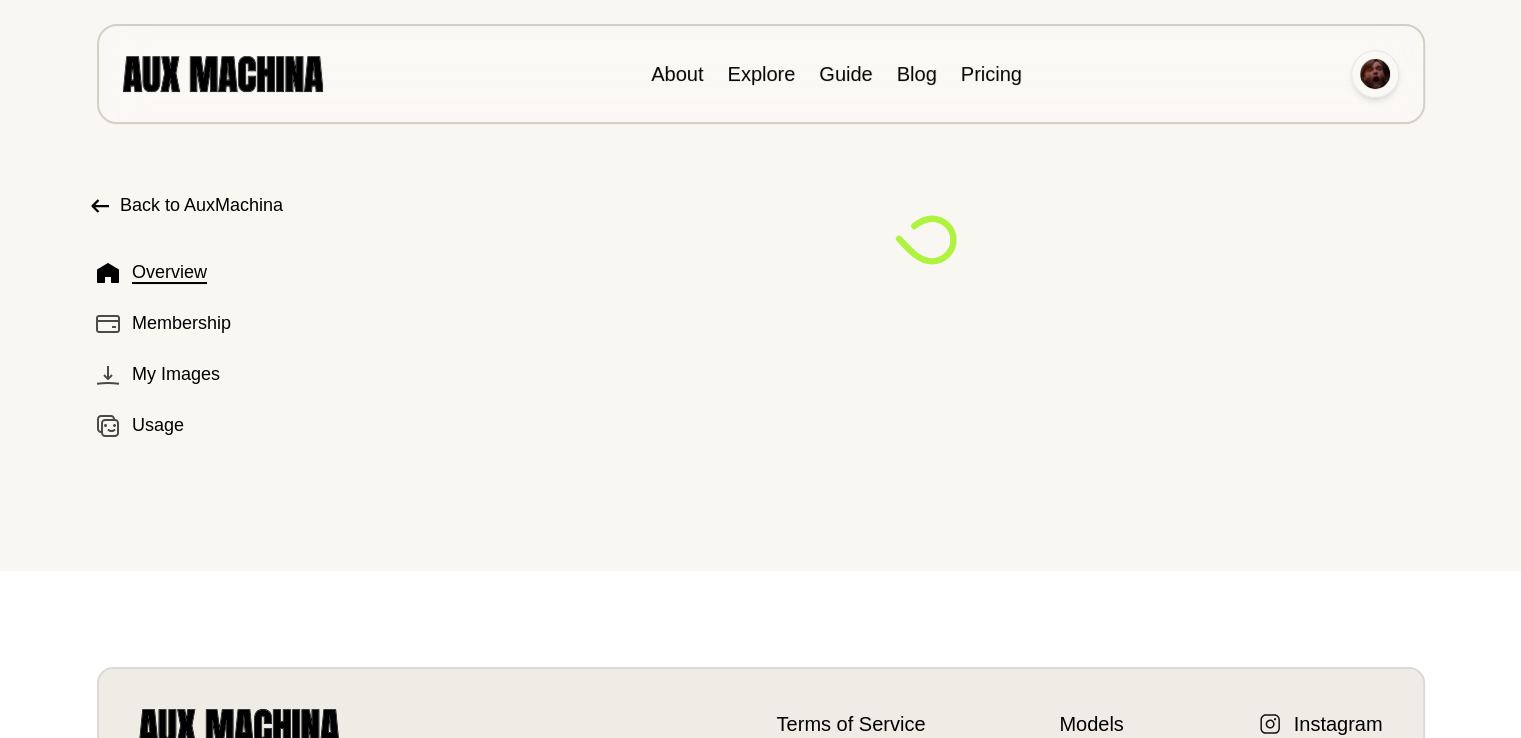 click at bounding box center (1375, 74) 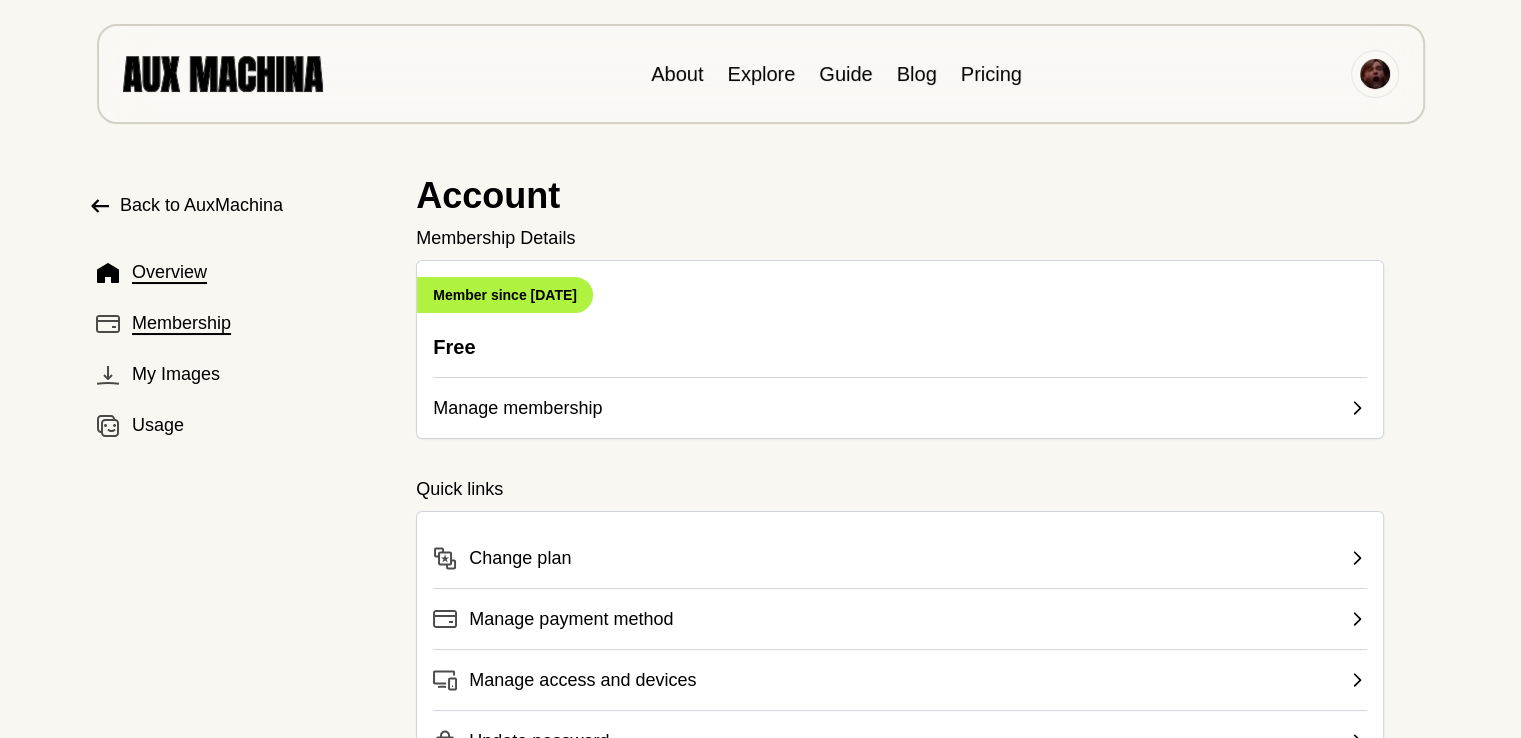 click on "Membership" at bounding box center [236, 323] 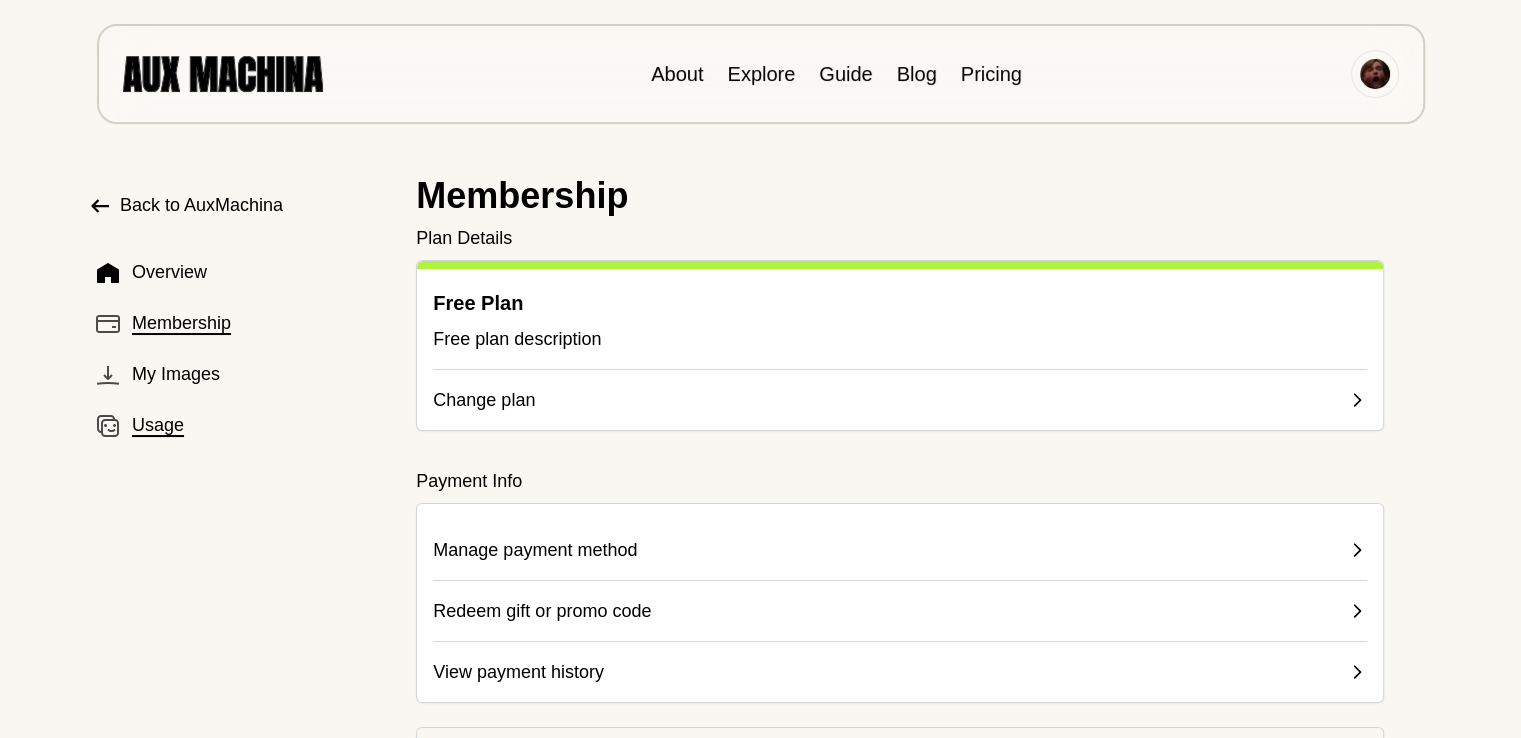 click on "Usage" at bounding box center (236, 425) 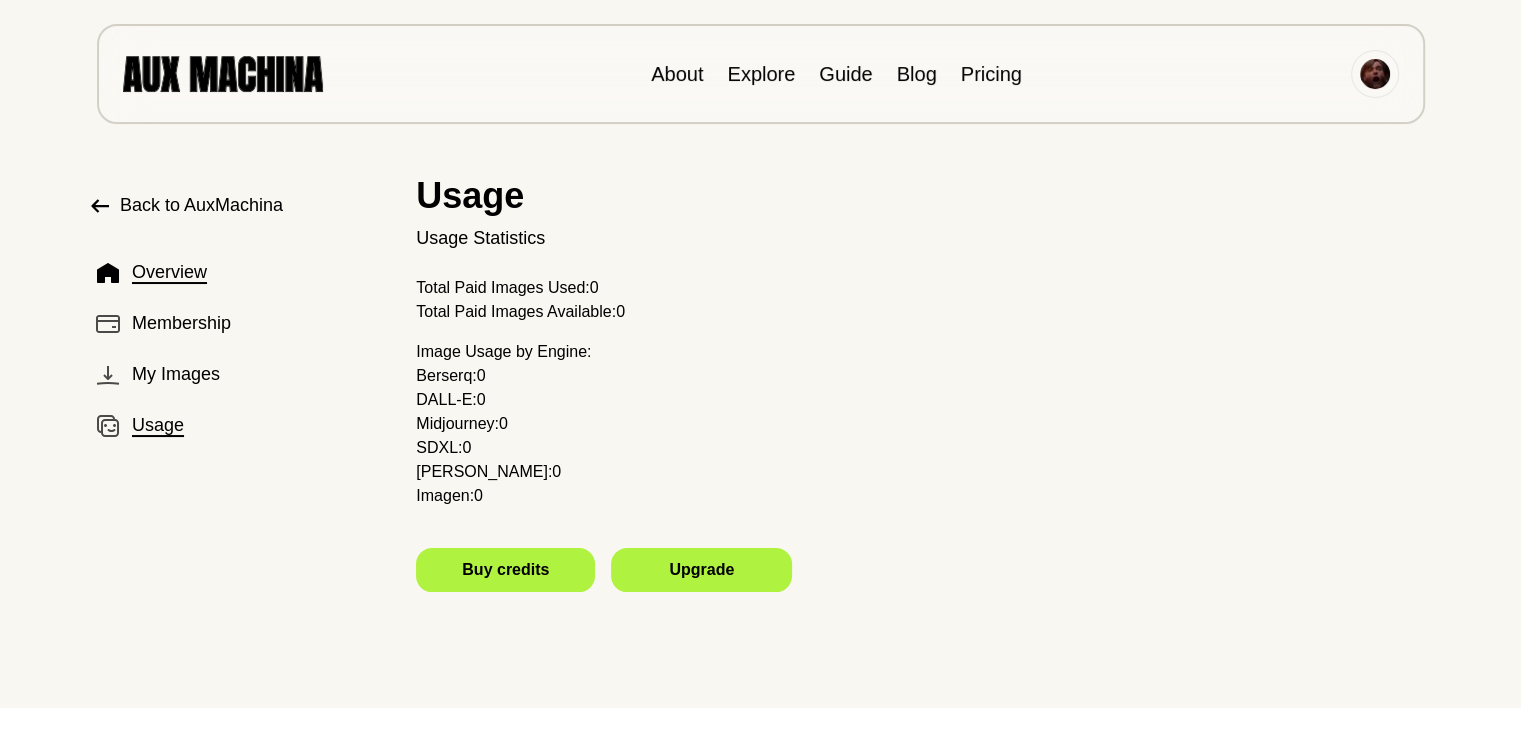 click on "Overview" at bounding box center (169, 272) 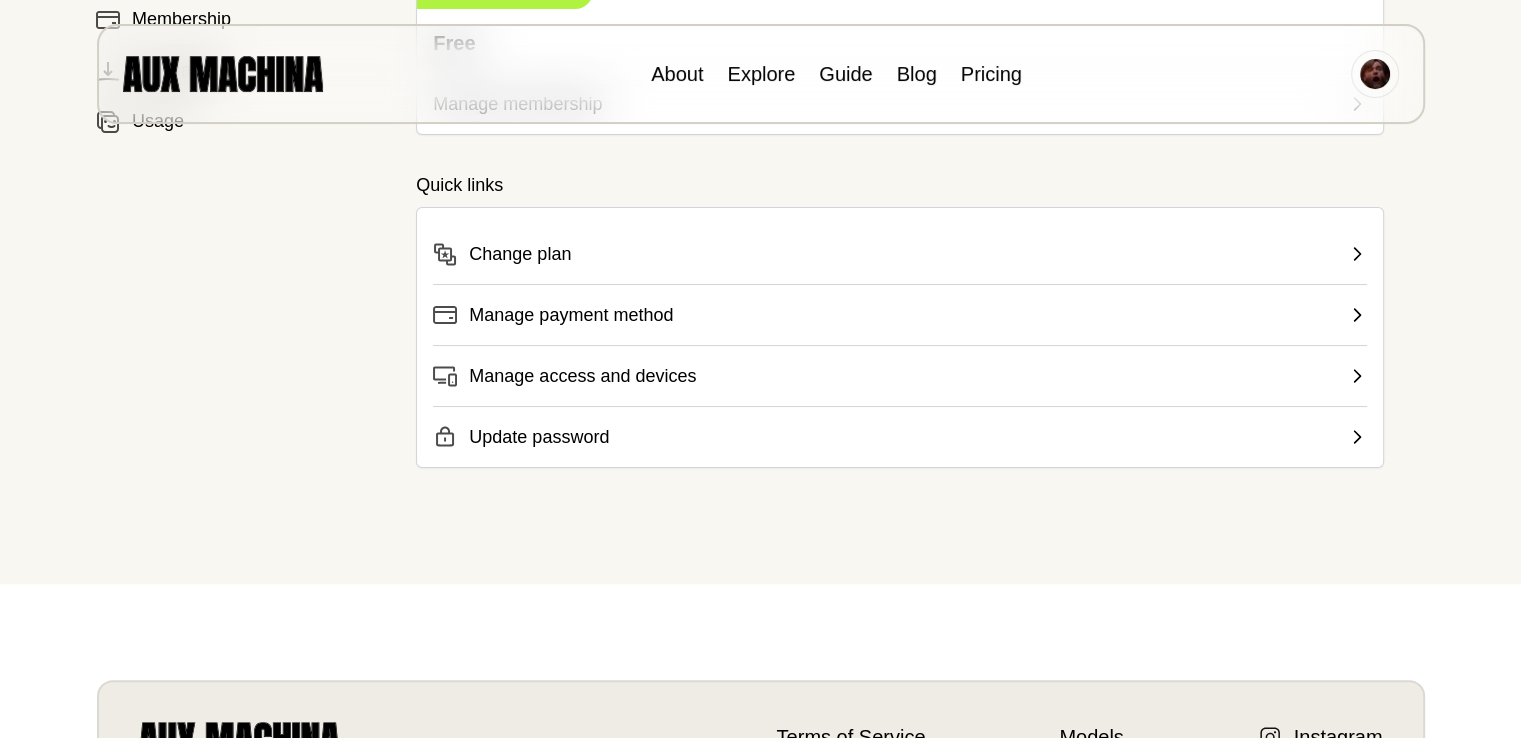 scroll, scrollTop: 293, scrollLeft: 0, axis: vertical 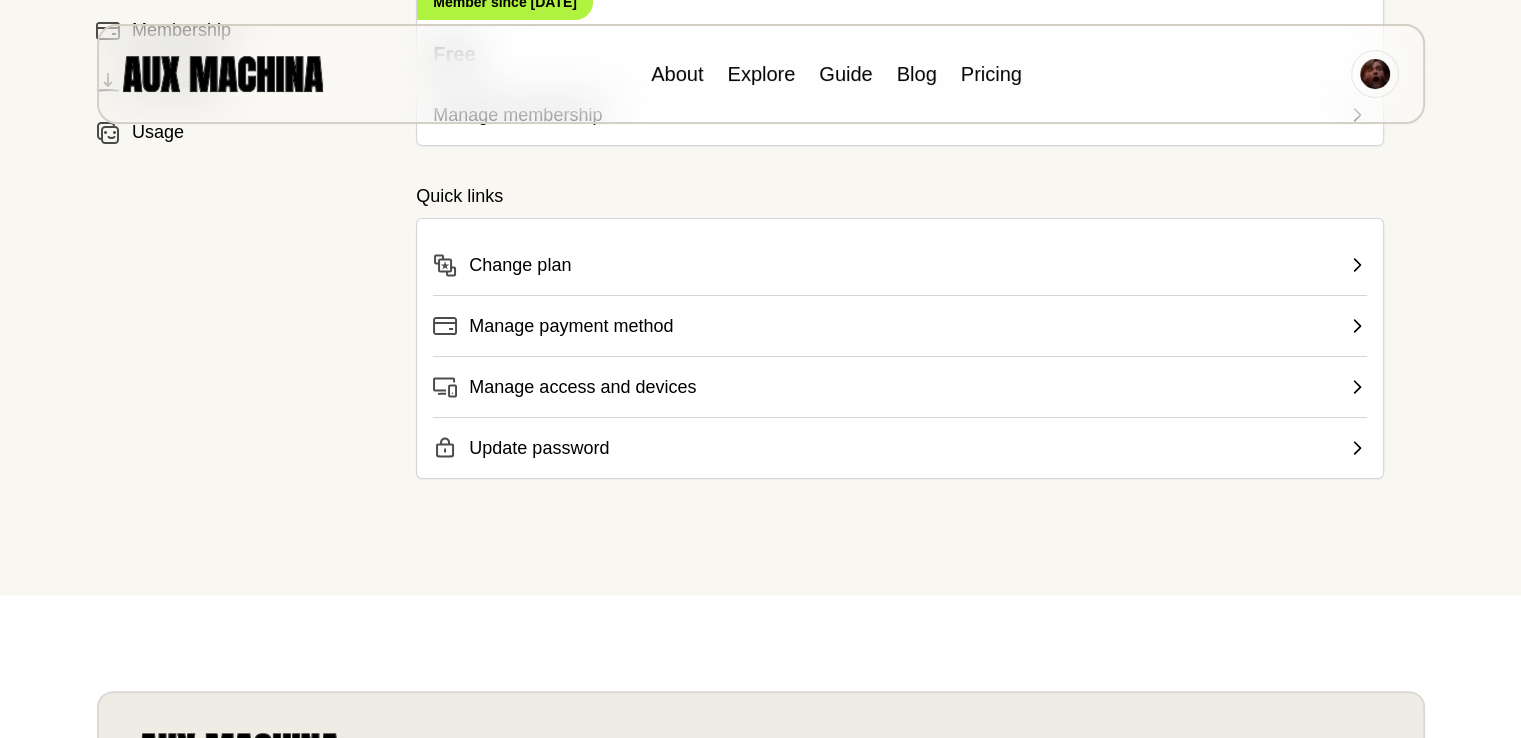 click on "Manage access and devices" at bounding box center [900, 378] 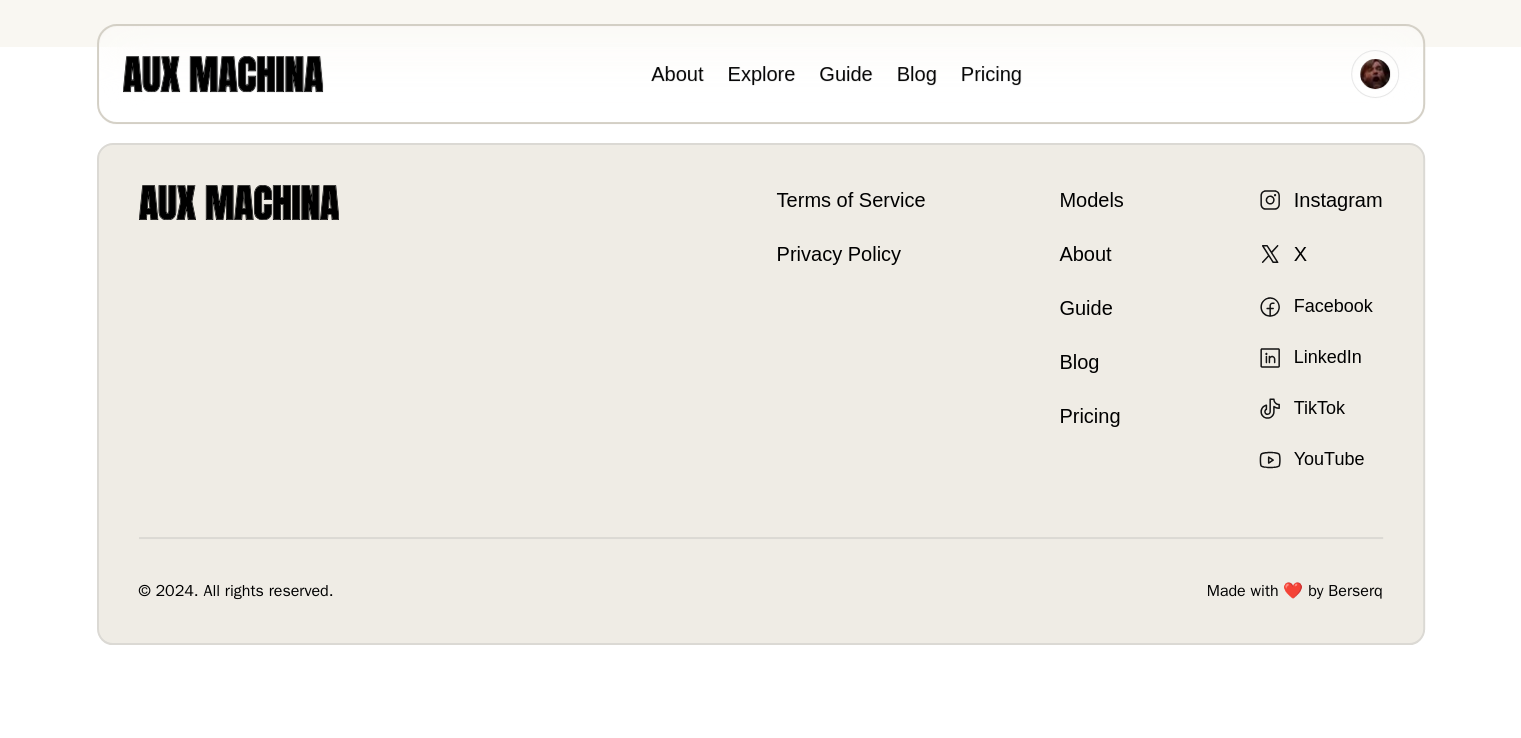 scroll, scrollTop: 0, scrollLeft: 0, axis: both 